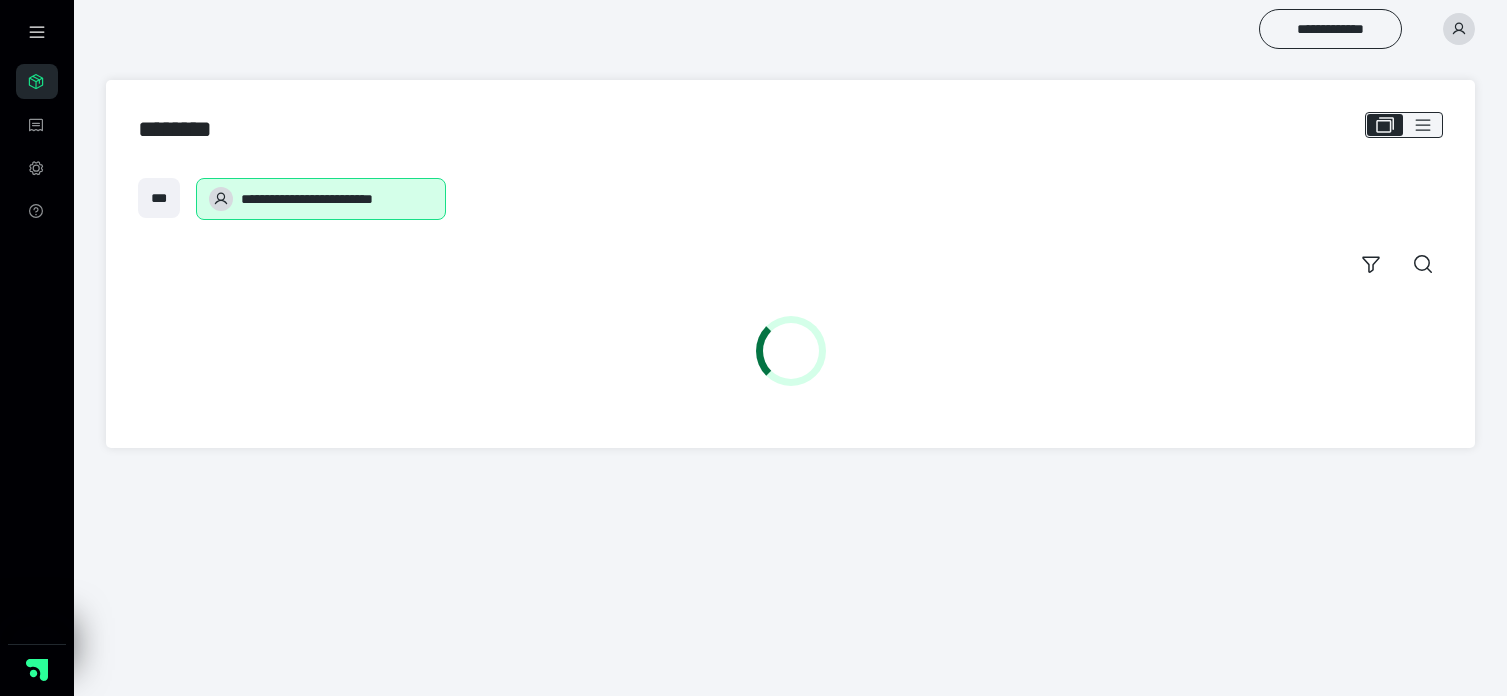 scroll, scrollTop: 0, scrollLeft: 0, axis: both 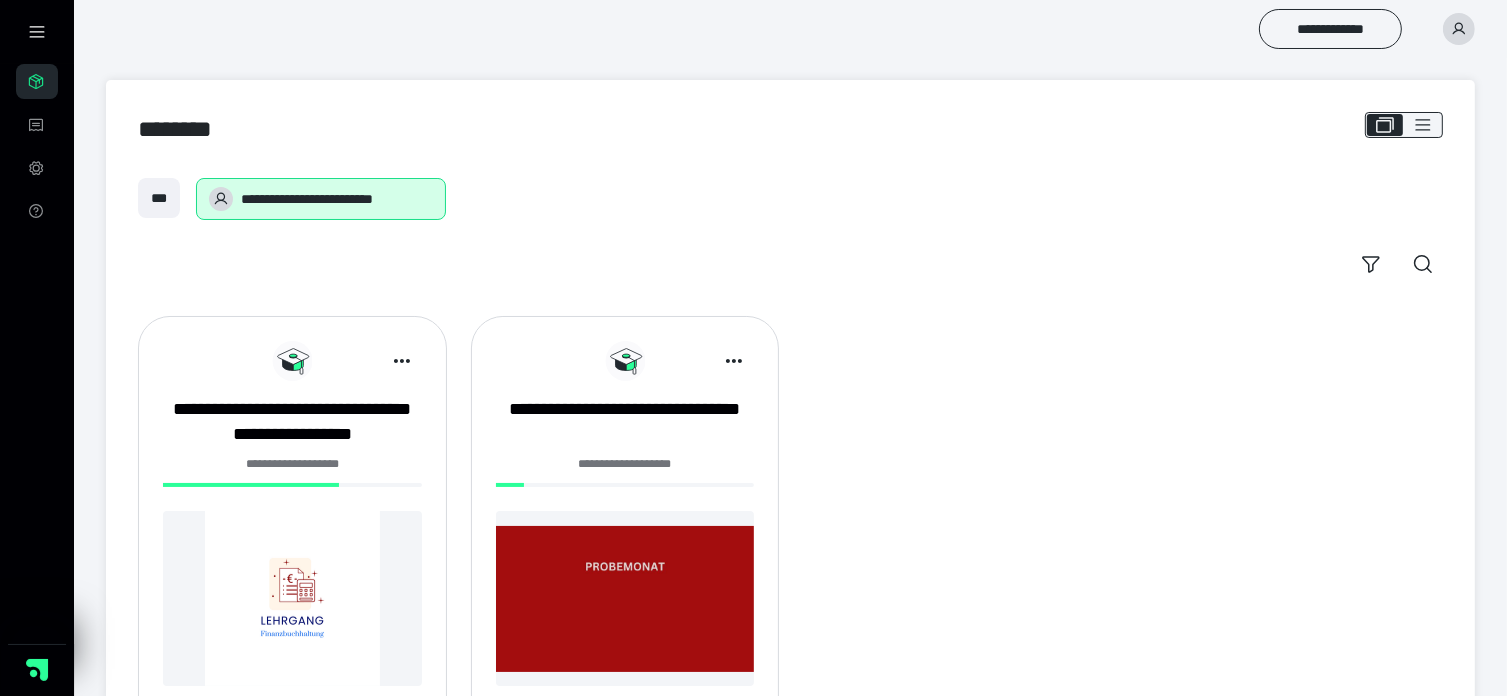 click on "**********" at bounding box center (292, 470) 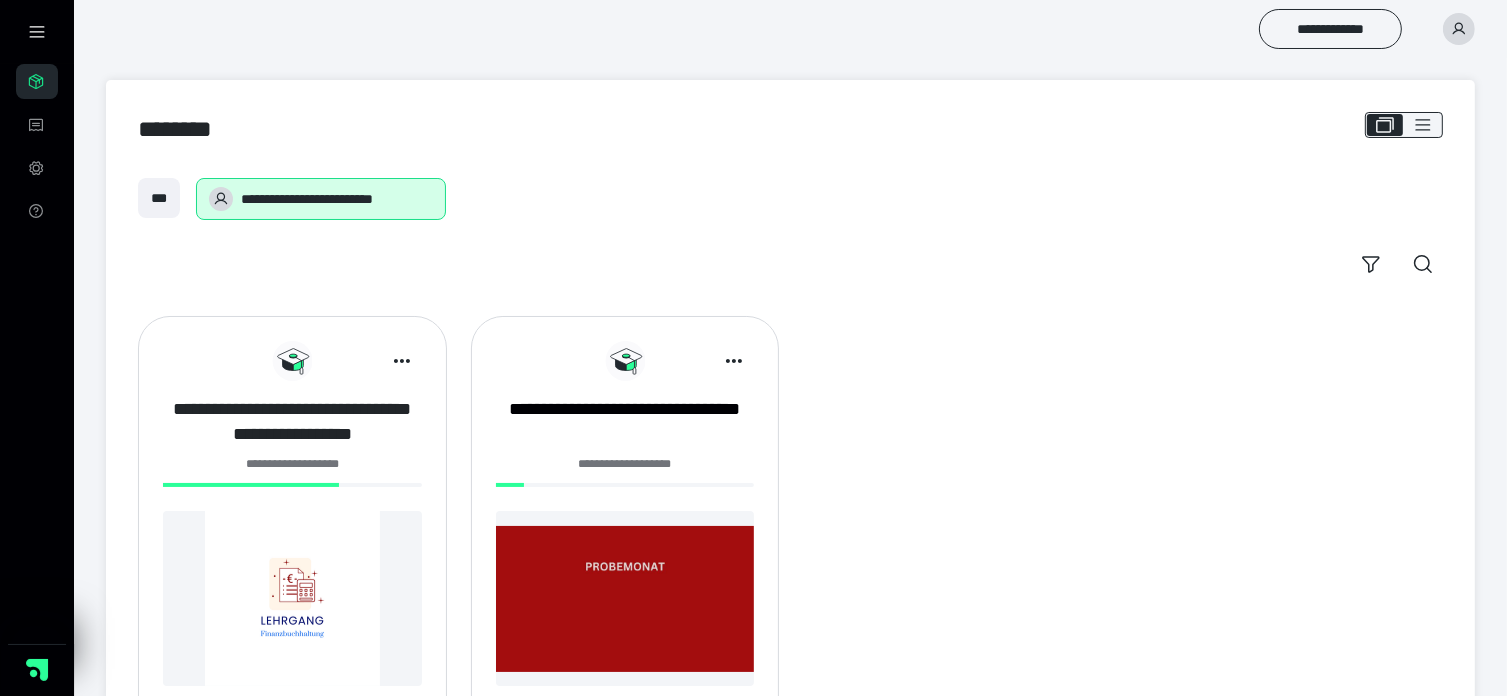 click on "**********" at bounding box center [292, 422] 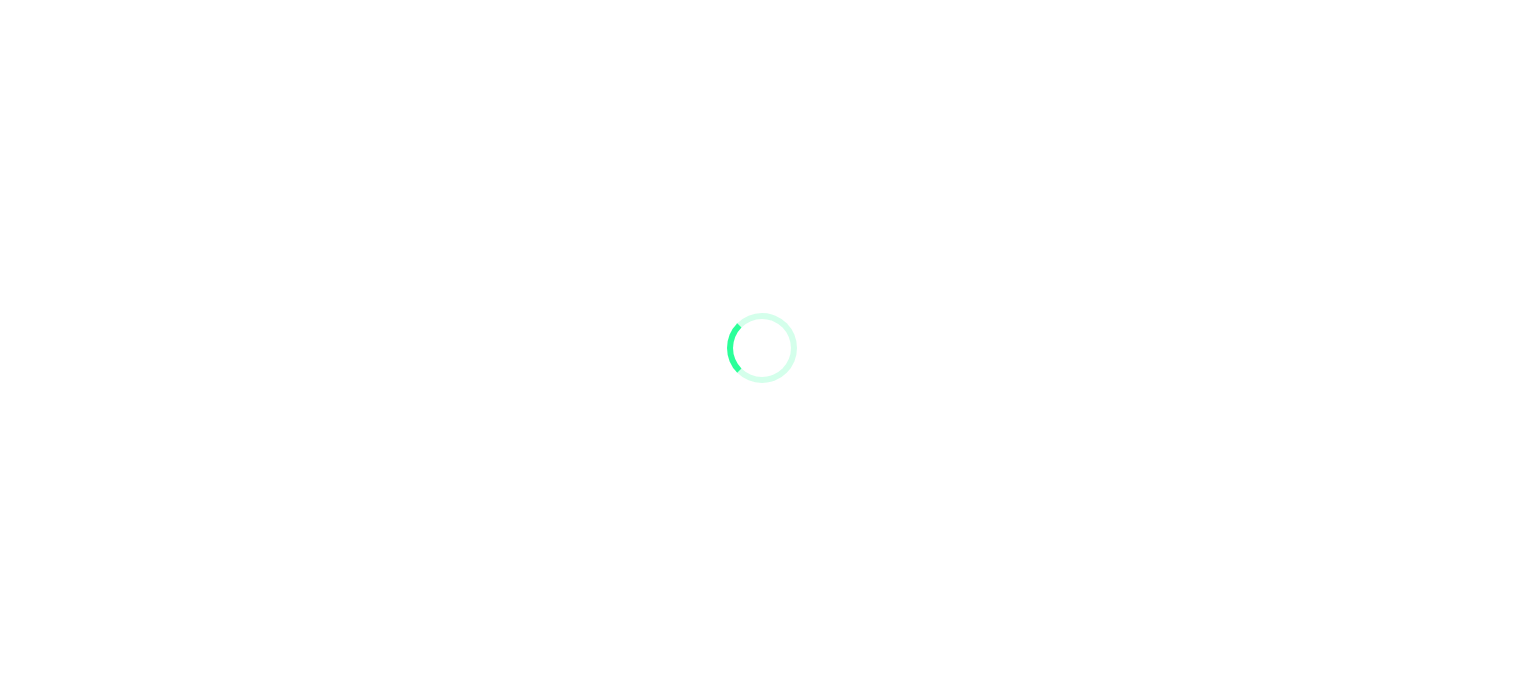 scroll, scrollTop: 0, scrollLeft: 0, axis: both 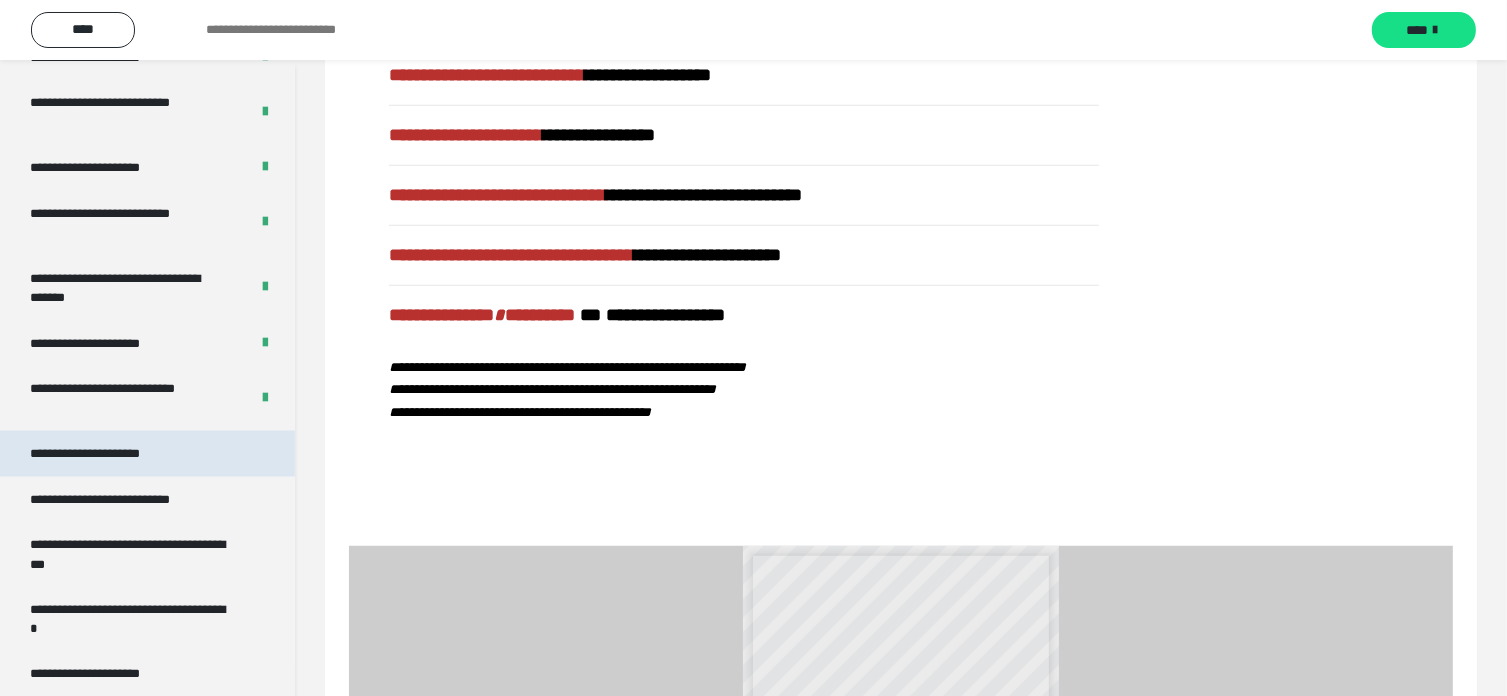 click on "**********" at bounding box center [108, 454] 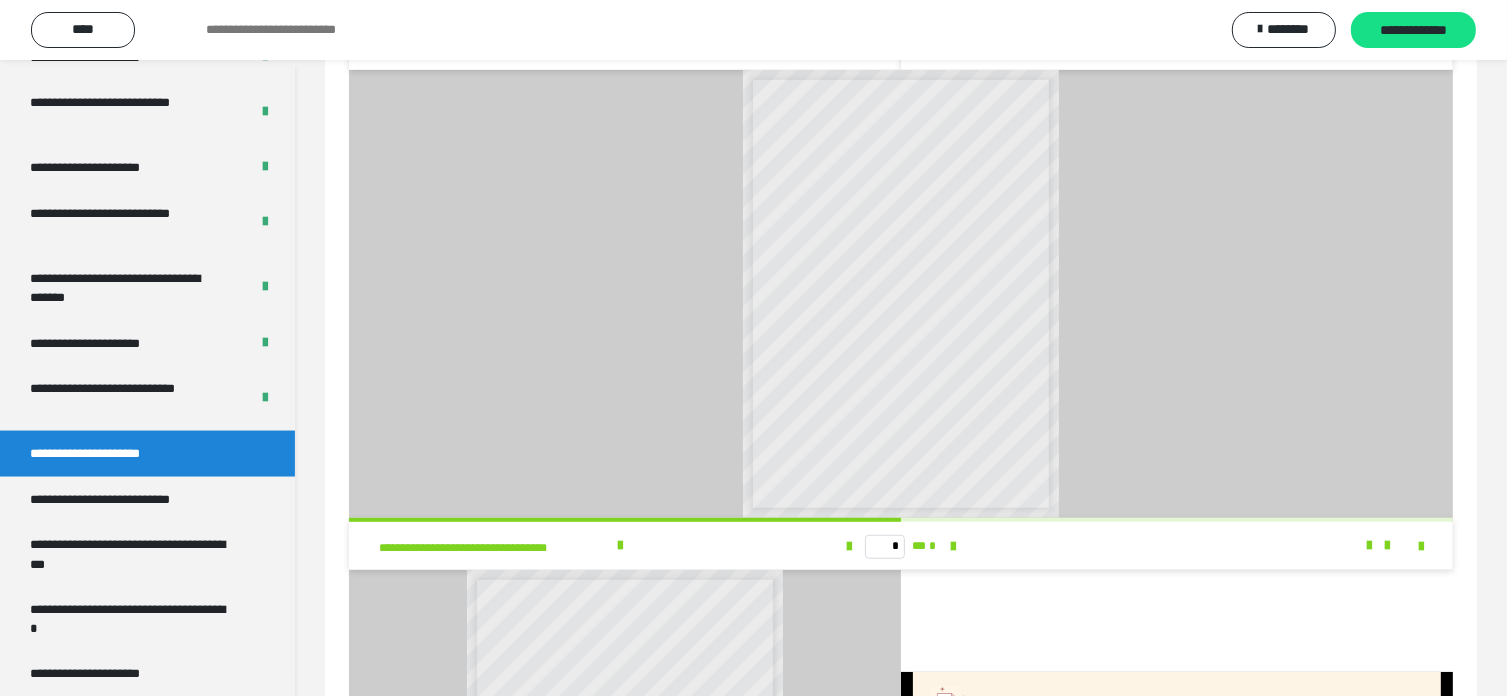 click at bounding box center [519, 46] 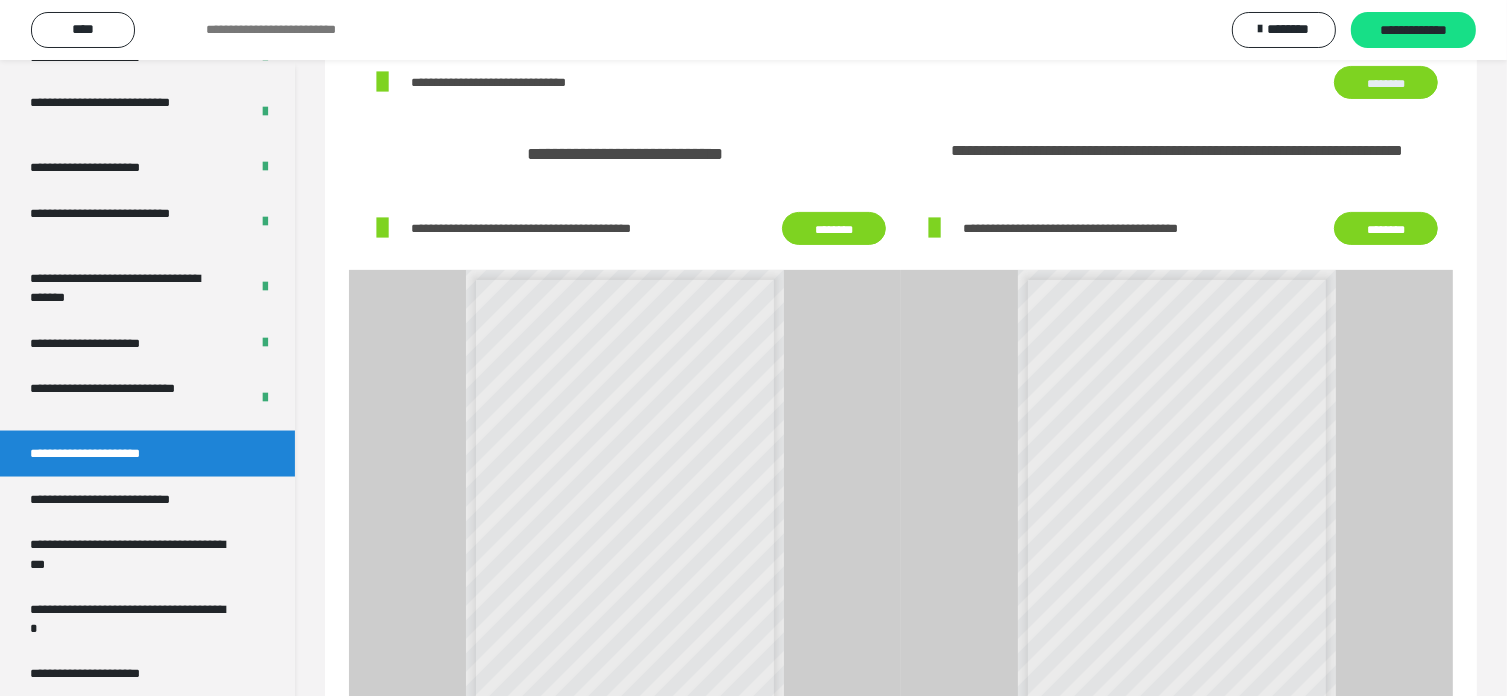 scroll, scrollTop: 0, scrollLeft: 0, axis: both 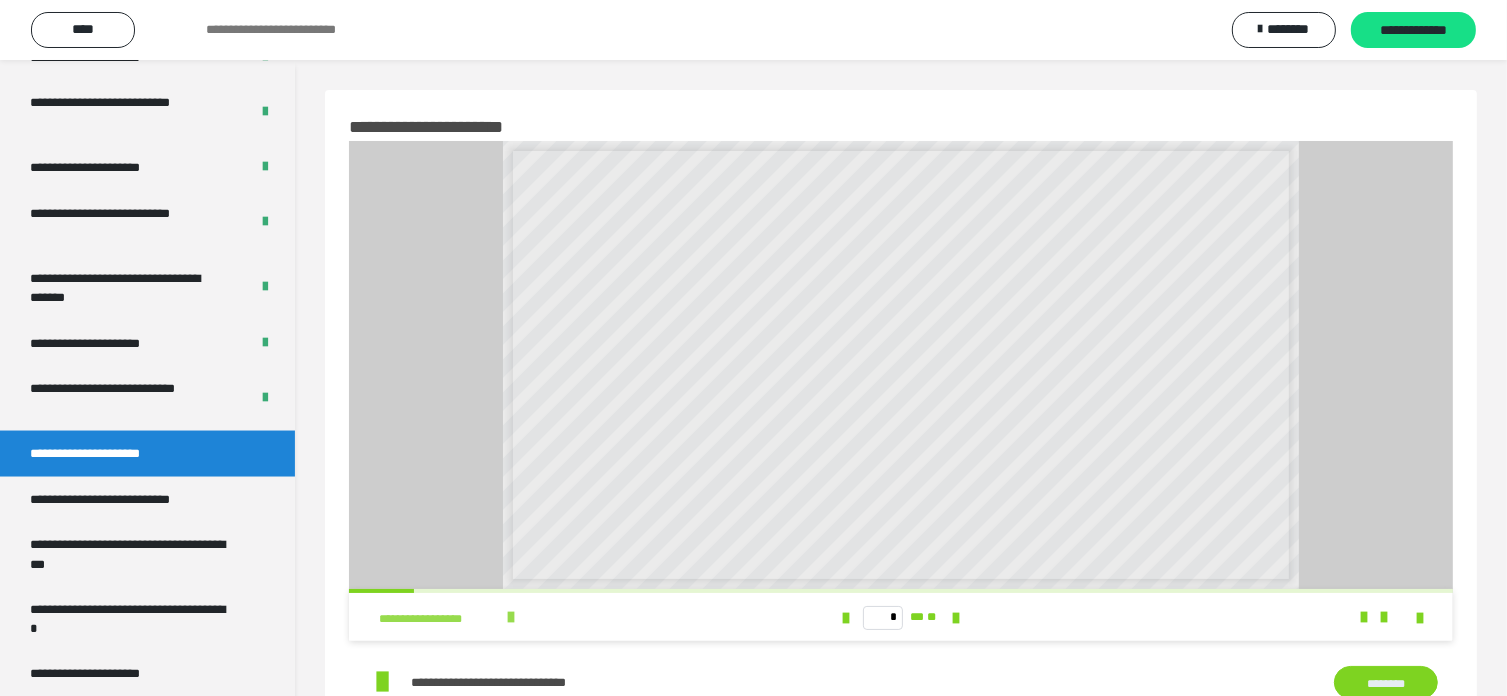 click at bounding box center (511, 617) 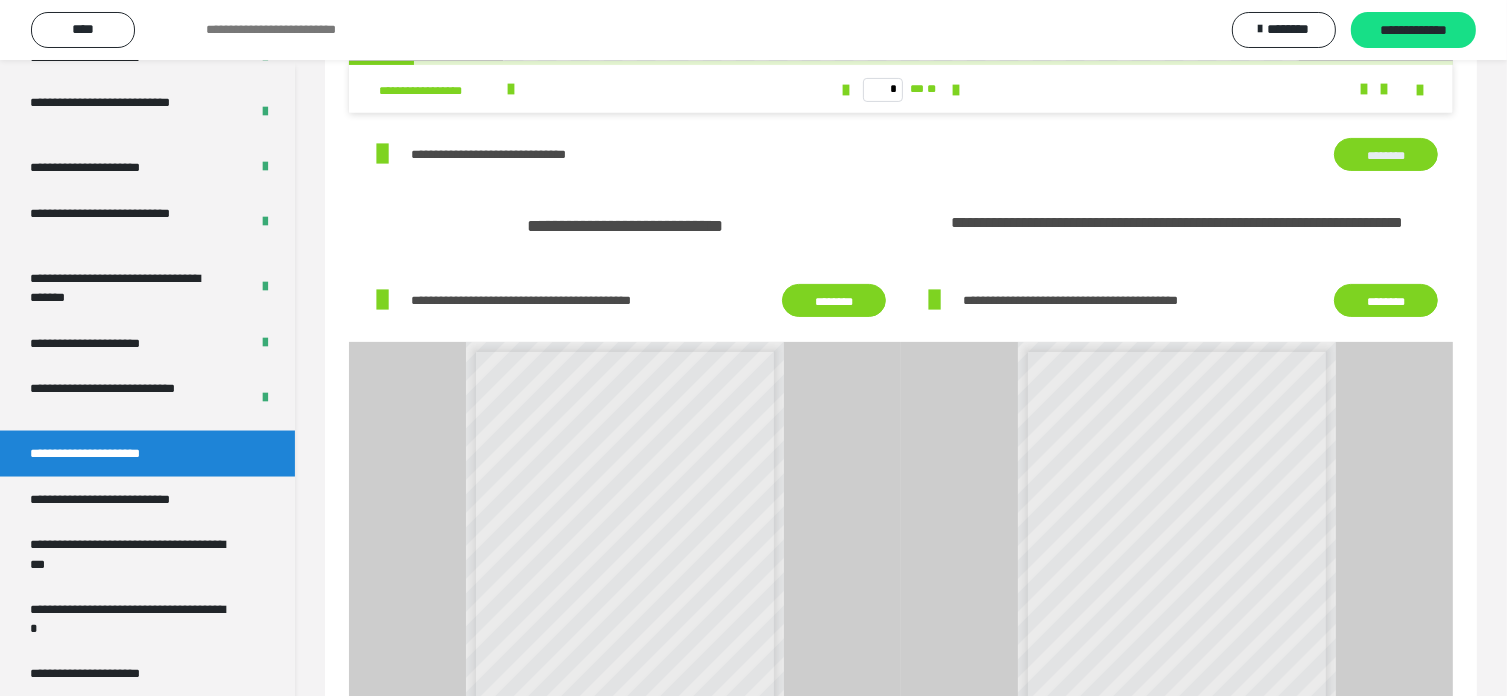 scroll, scrollTop: 400, scrollLeft: 0, axis: vertical 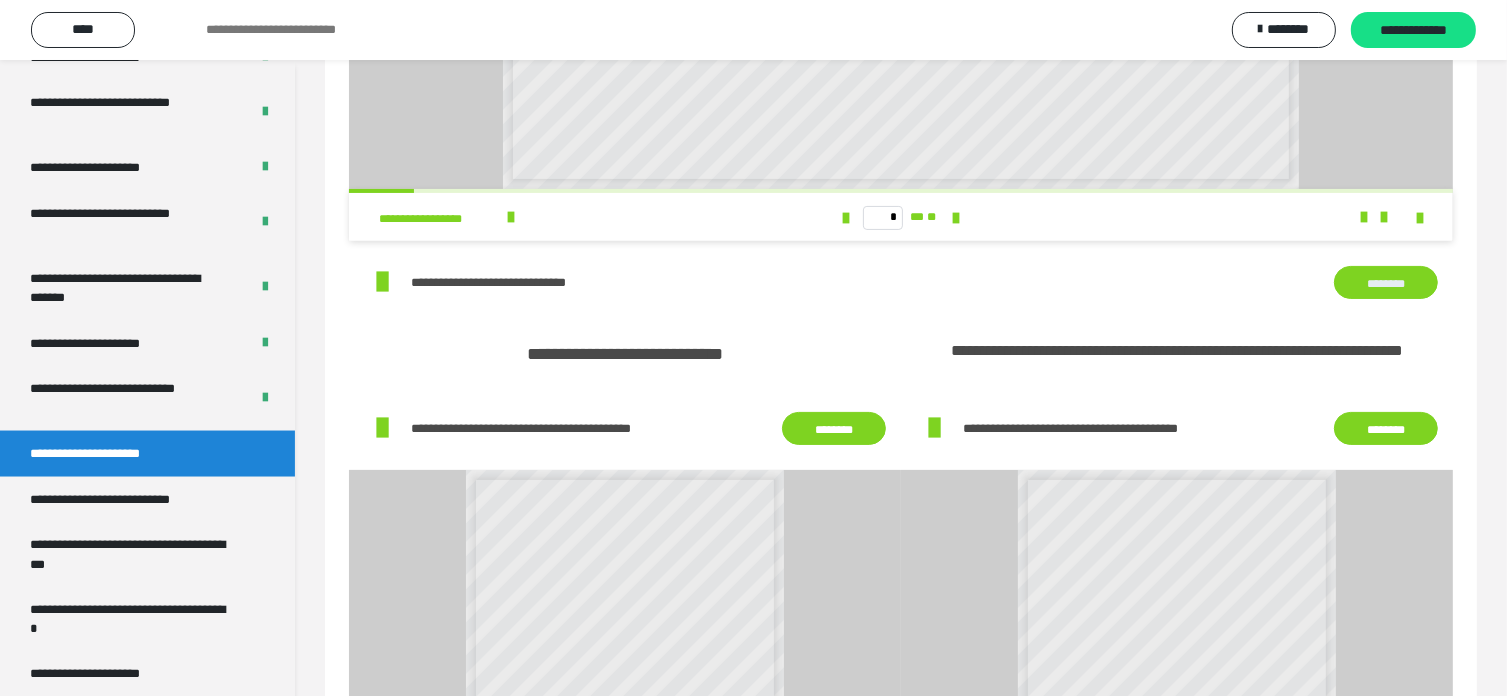 click on "********" at bounding box center [1386, 283] 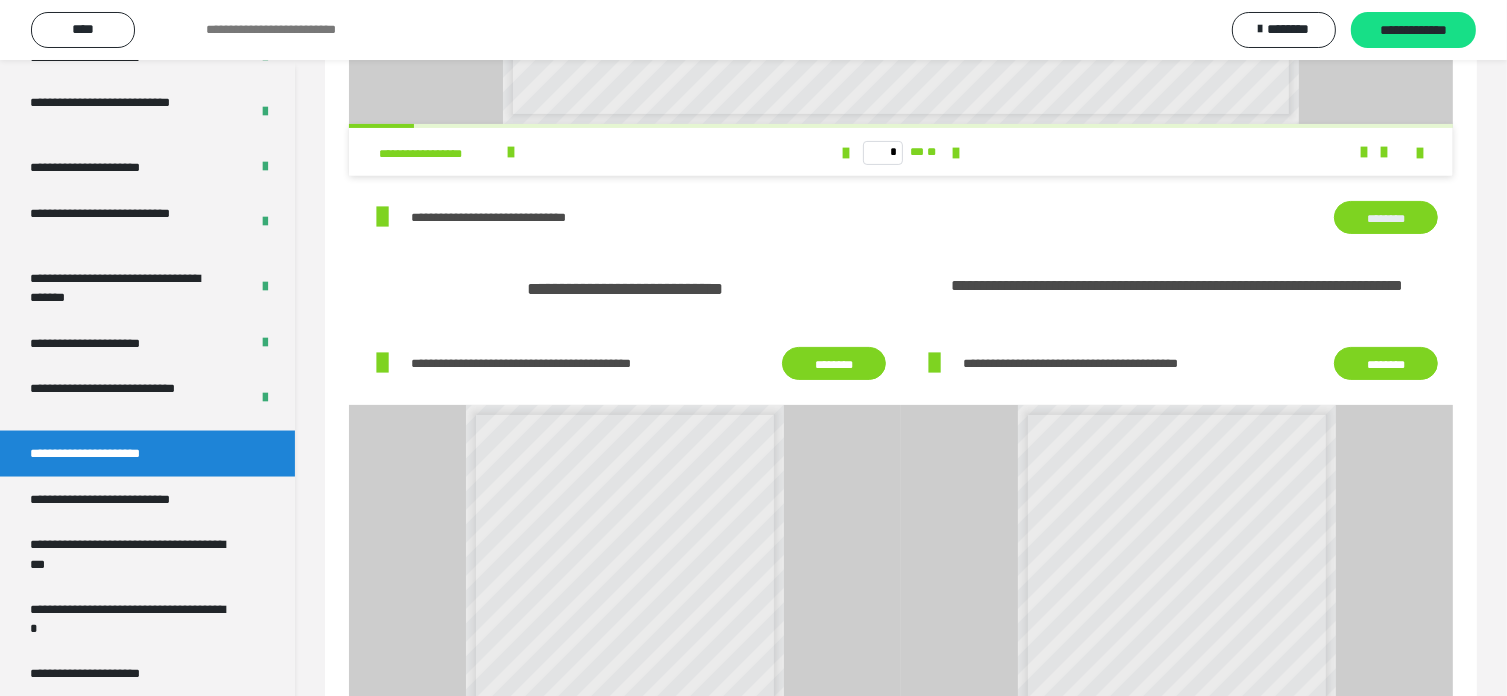 scroll, scrollTop: 500, scrollLeft: 0, axis: vertical 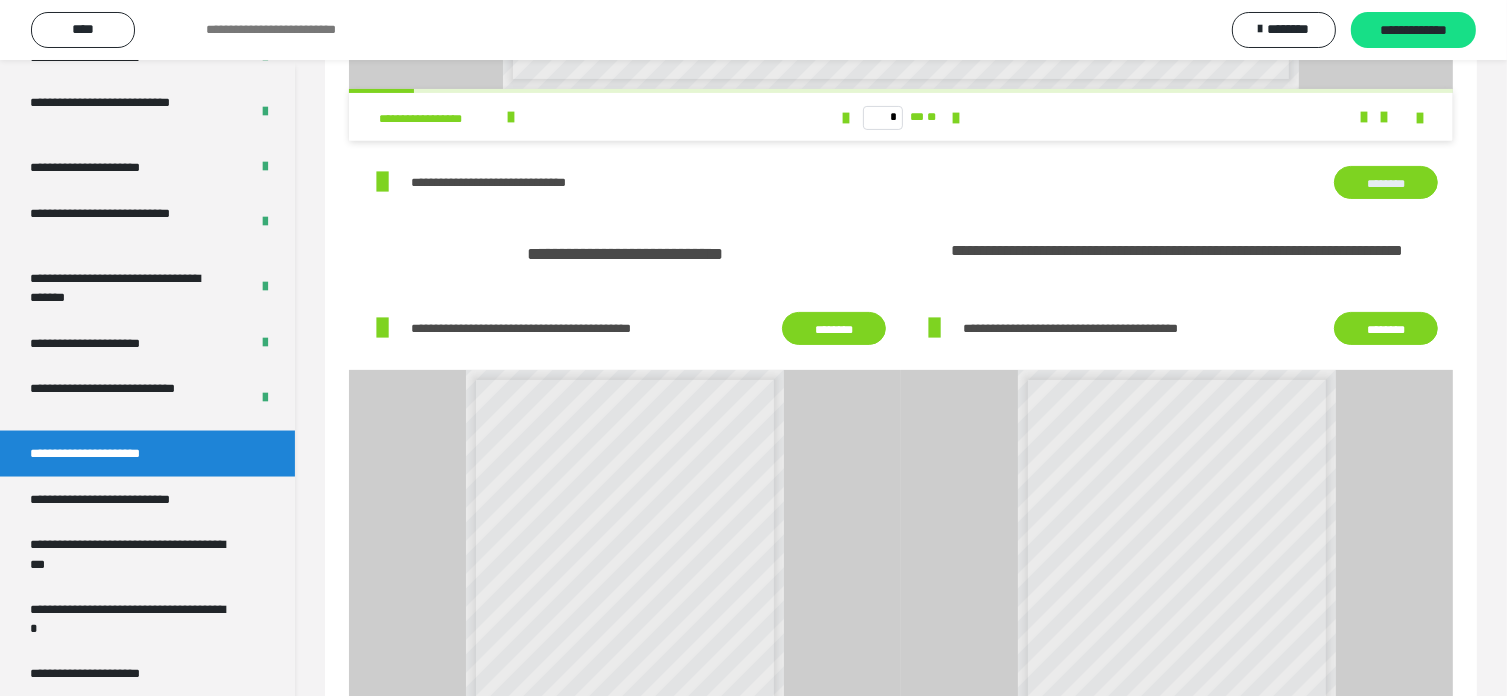 click on "********" at bounding box center (834, 329) 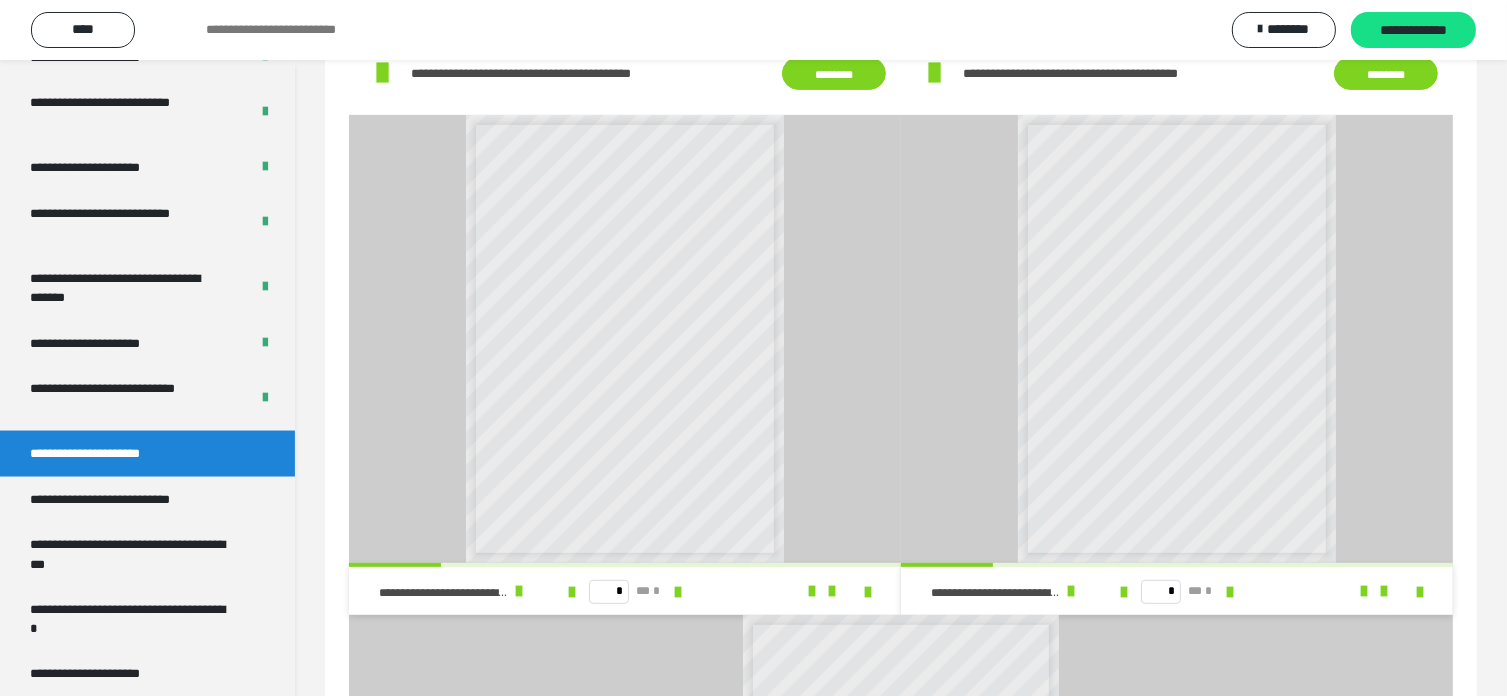 scroll, scrollTop: 800, scrollLeft: 0, axis: vertical 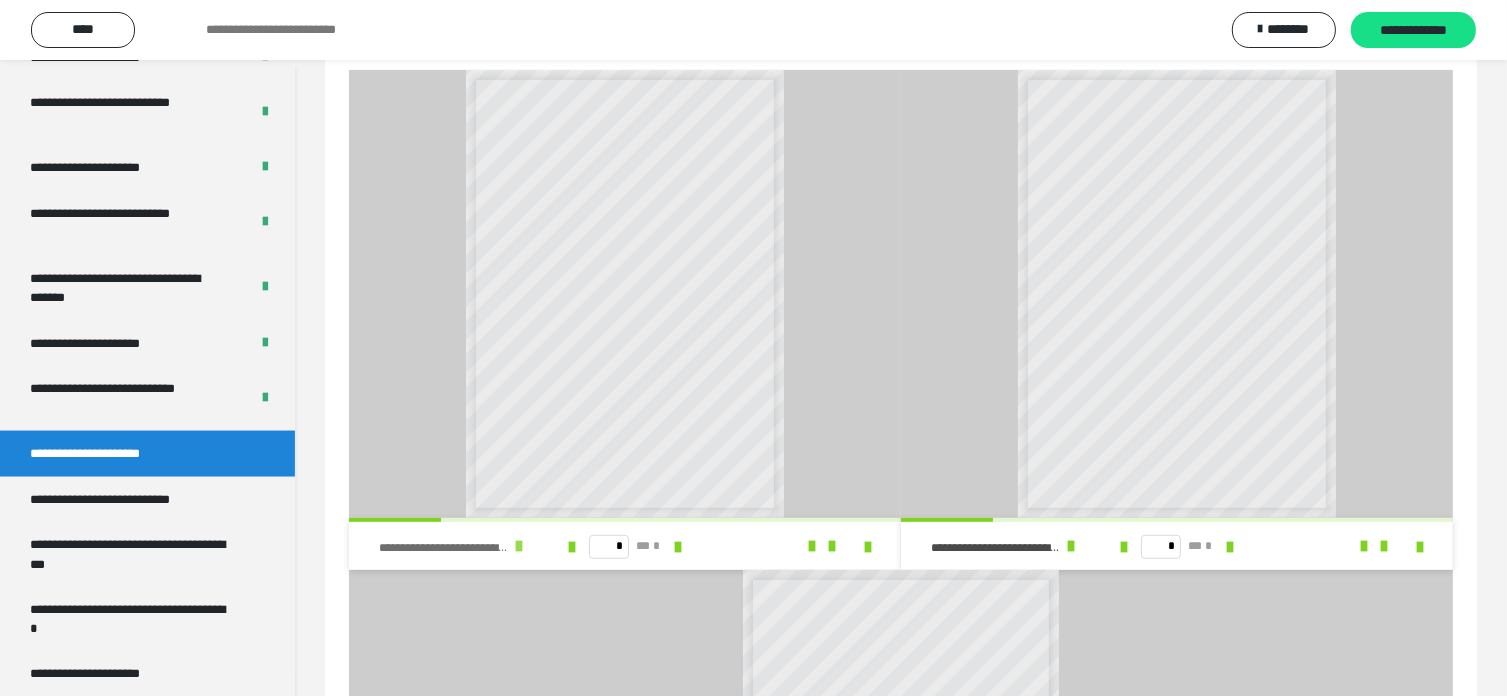 click at bounding box center [519, 546] 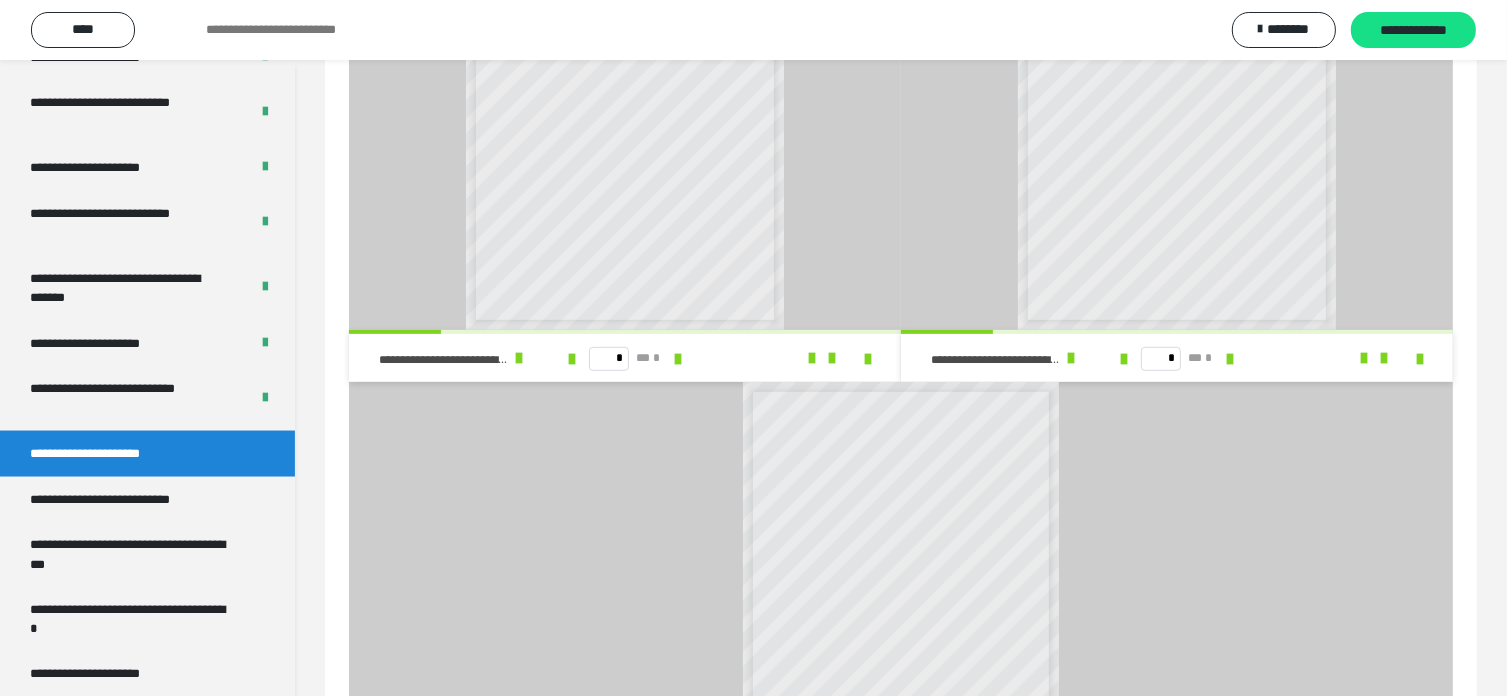 scroll, scrollTop: 1000, scrollLeft: 0, axis: vertical 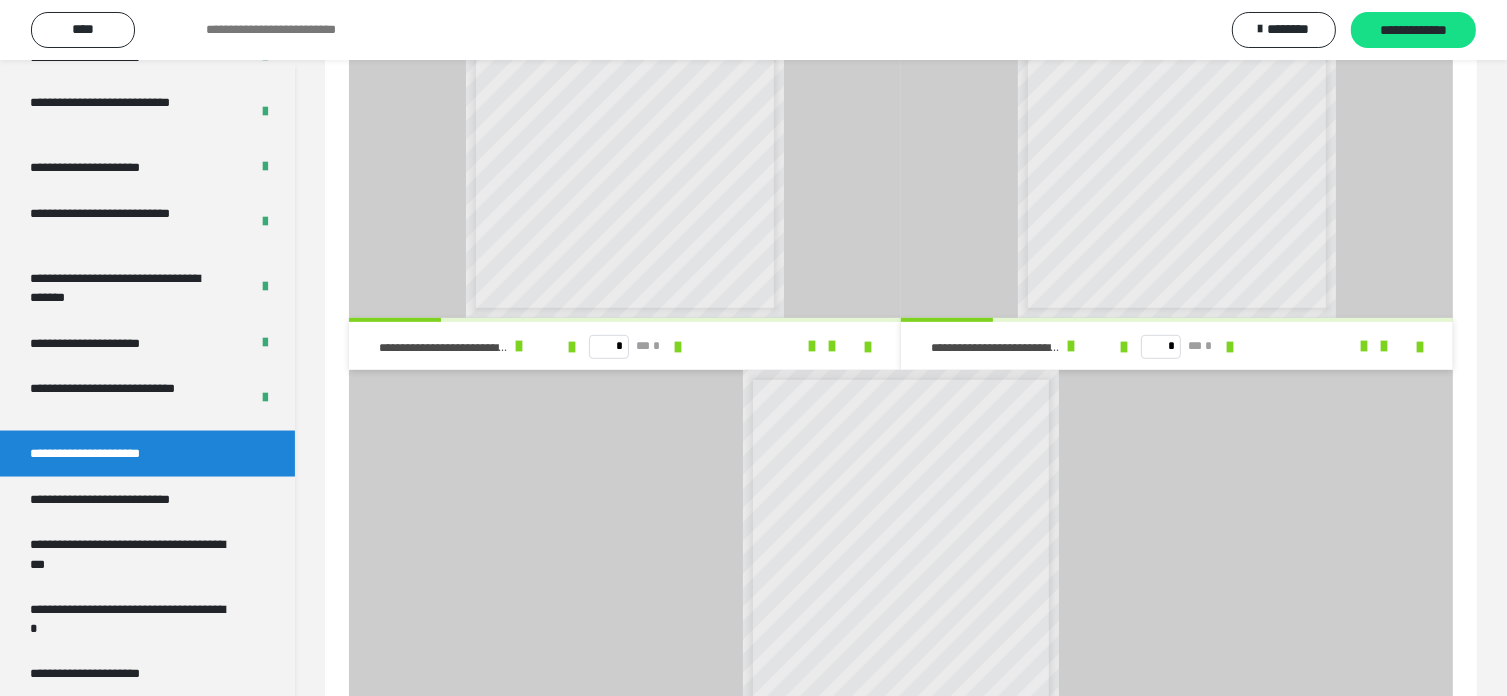 click on "* ** *" at bounding box center [1177, 346] 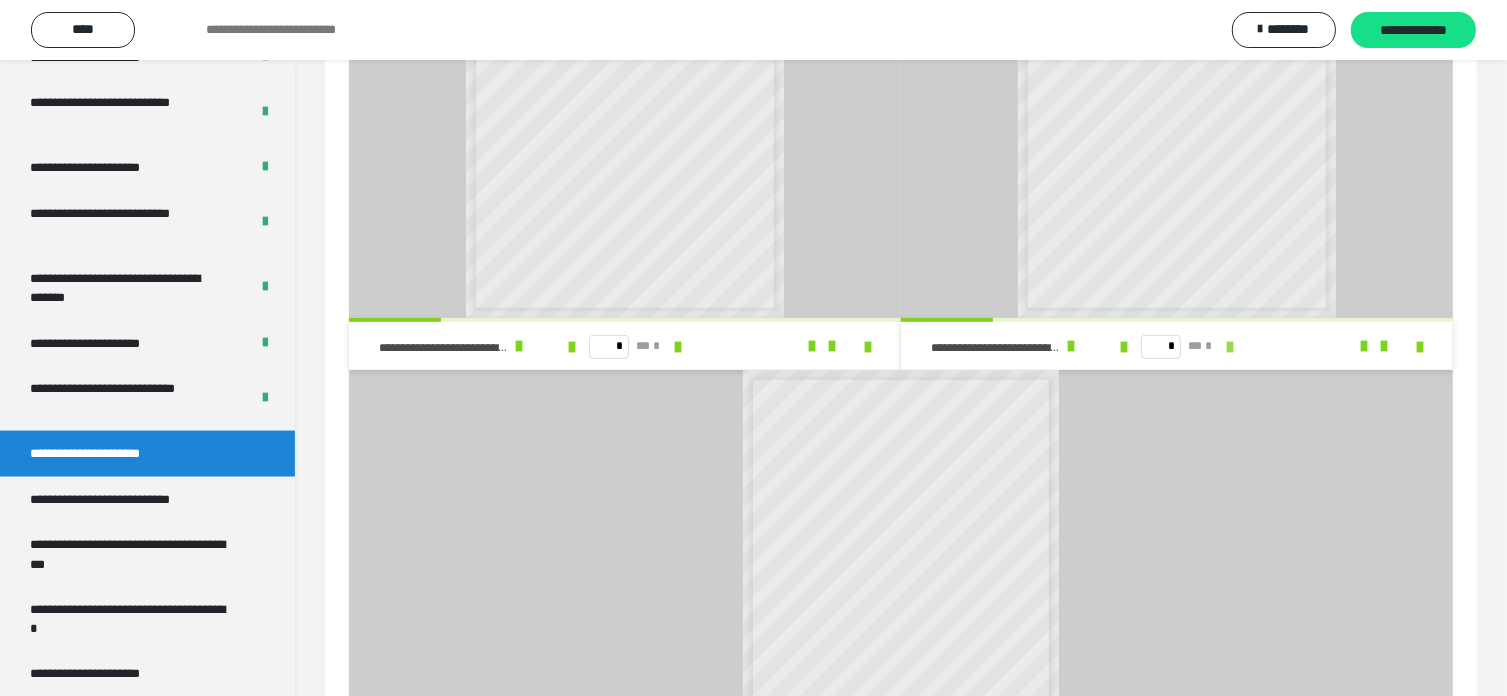 click at bounding box center [1230, 347] 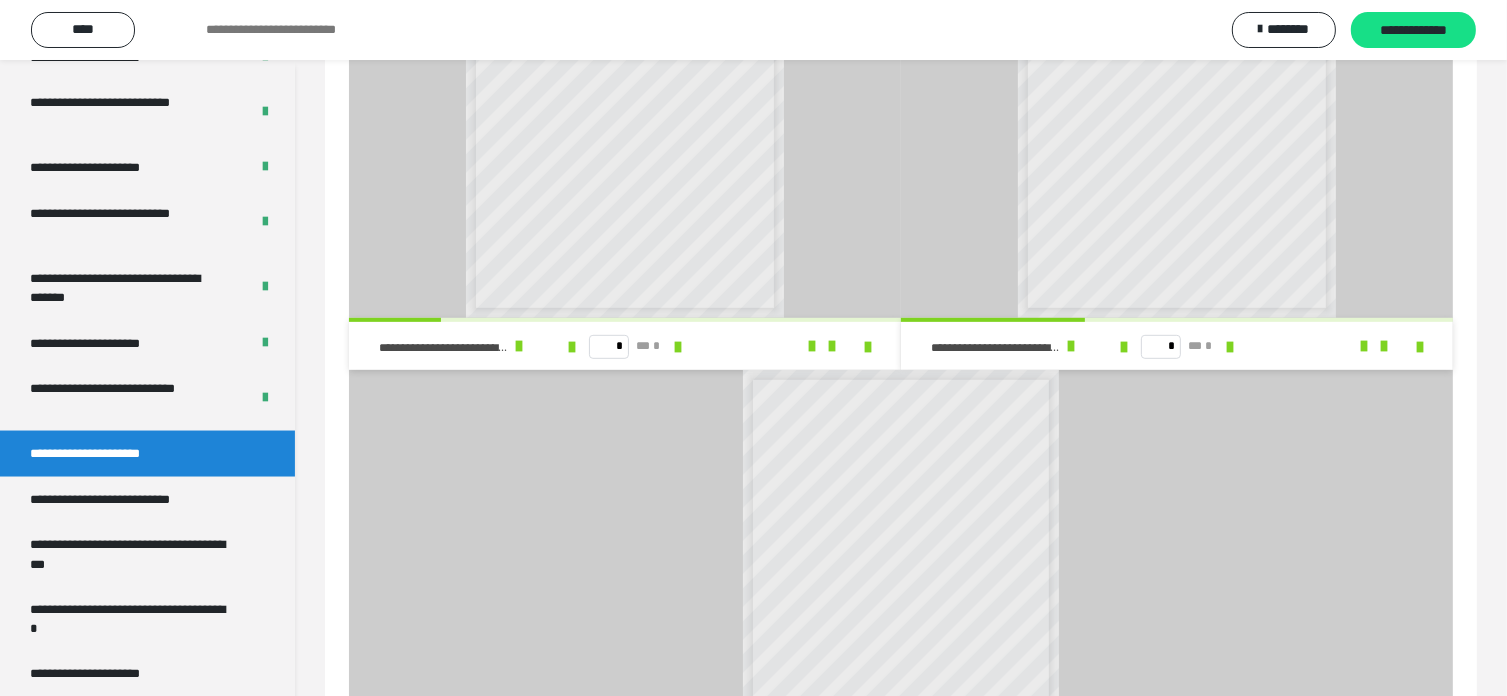 scroll, scrollTop: 600, scrollLeft: 0, axis: vertical 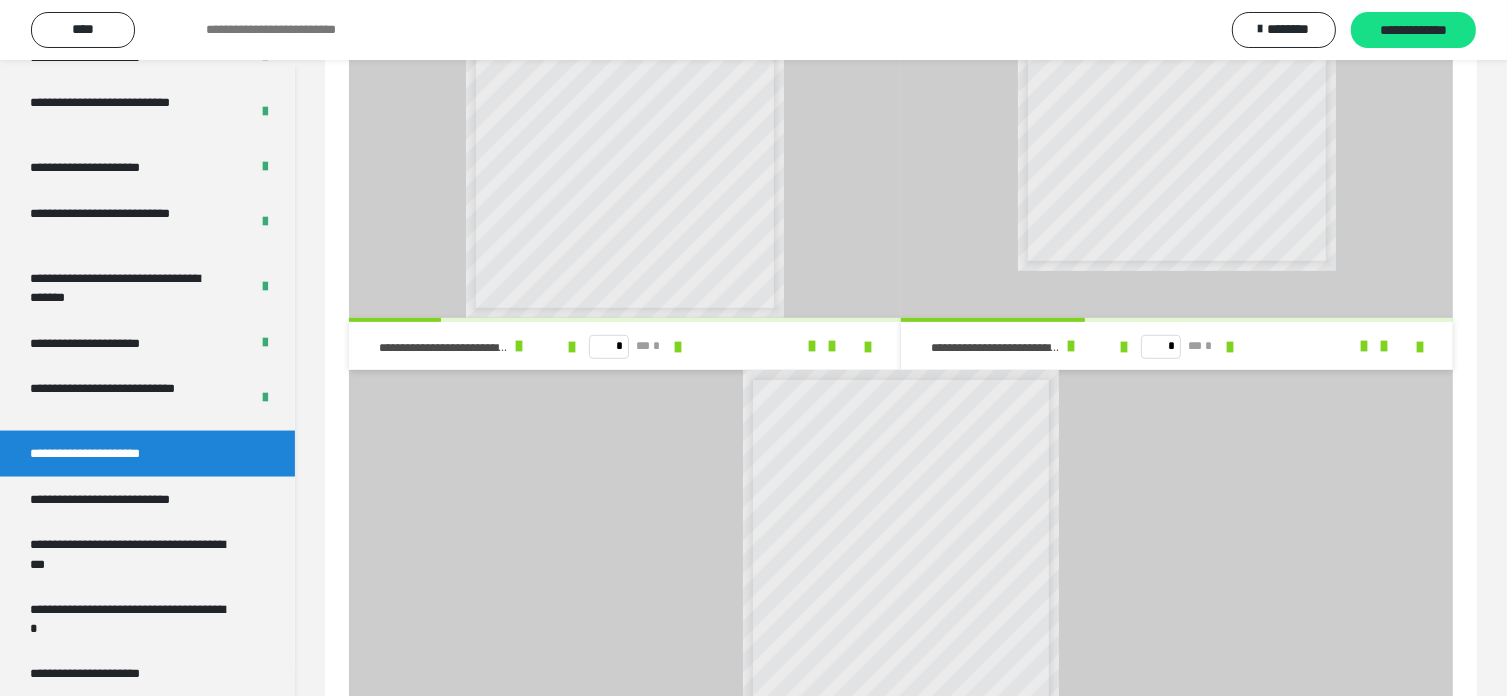 click at bounding box center (1374, 346) 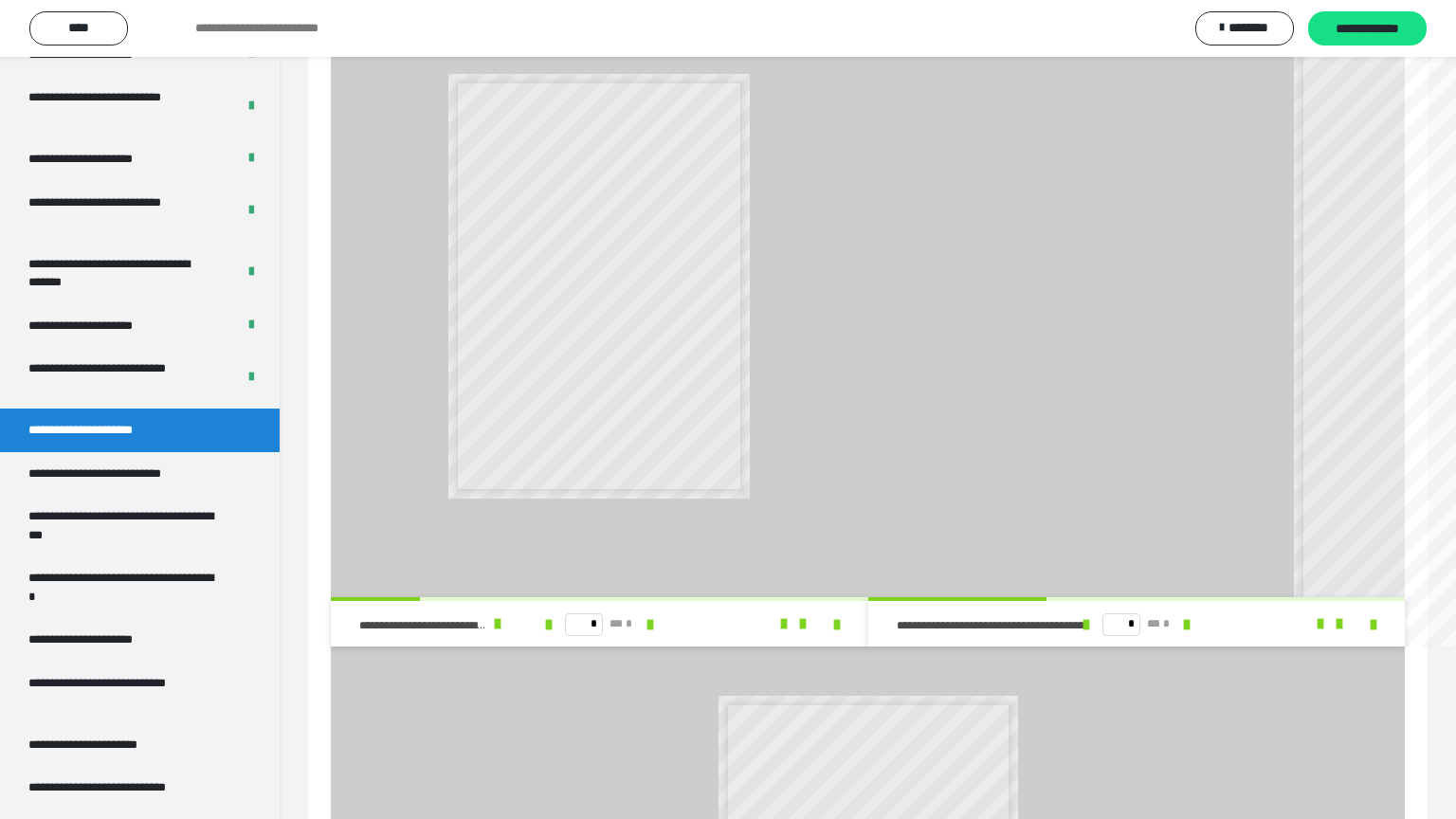 scroll, scrollTop: 118, scrollLeft: 0, axis: vertical 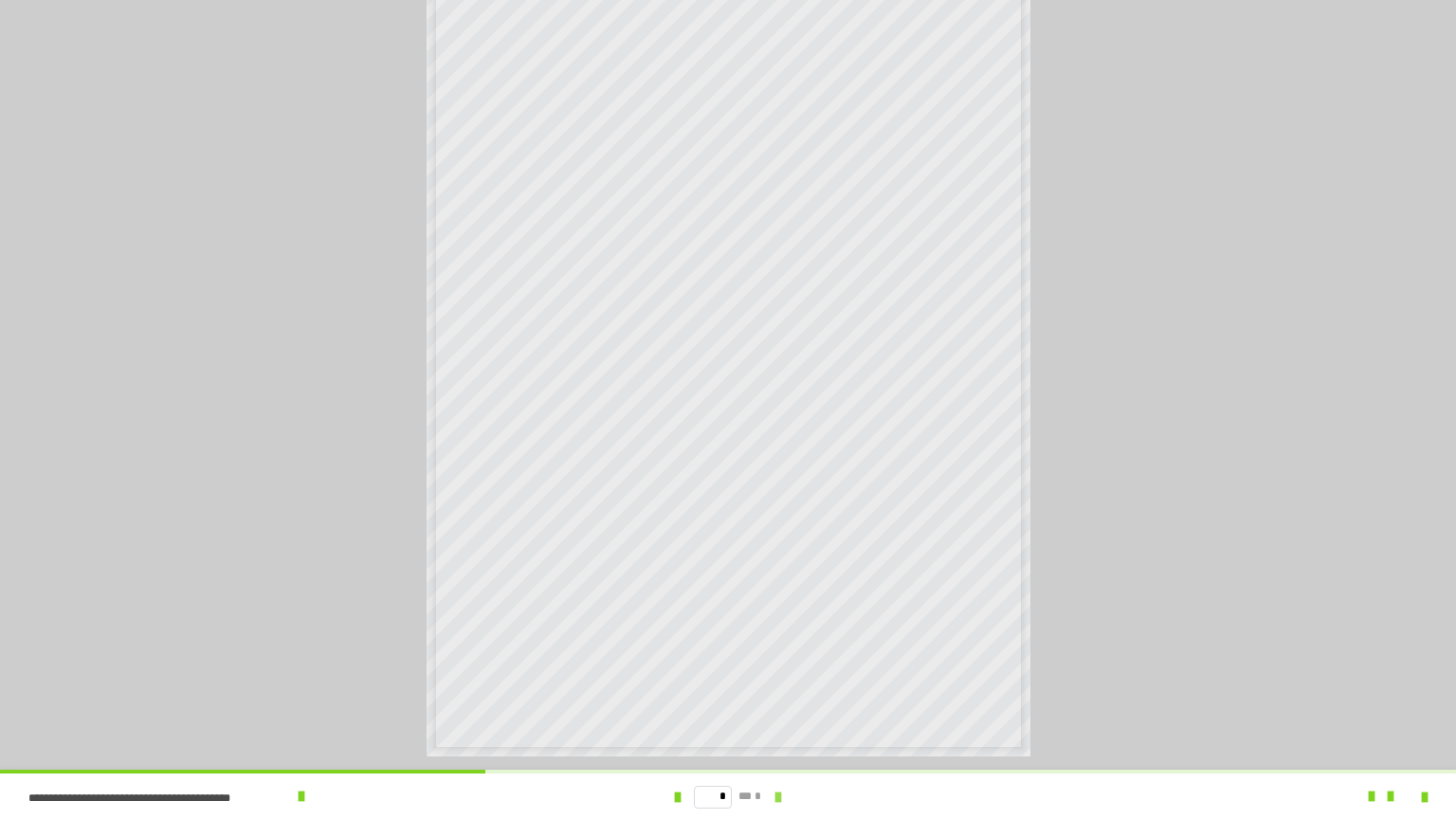 click at bounding box center (778, 797) 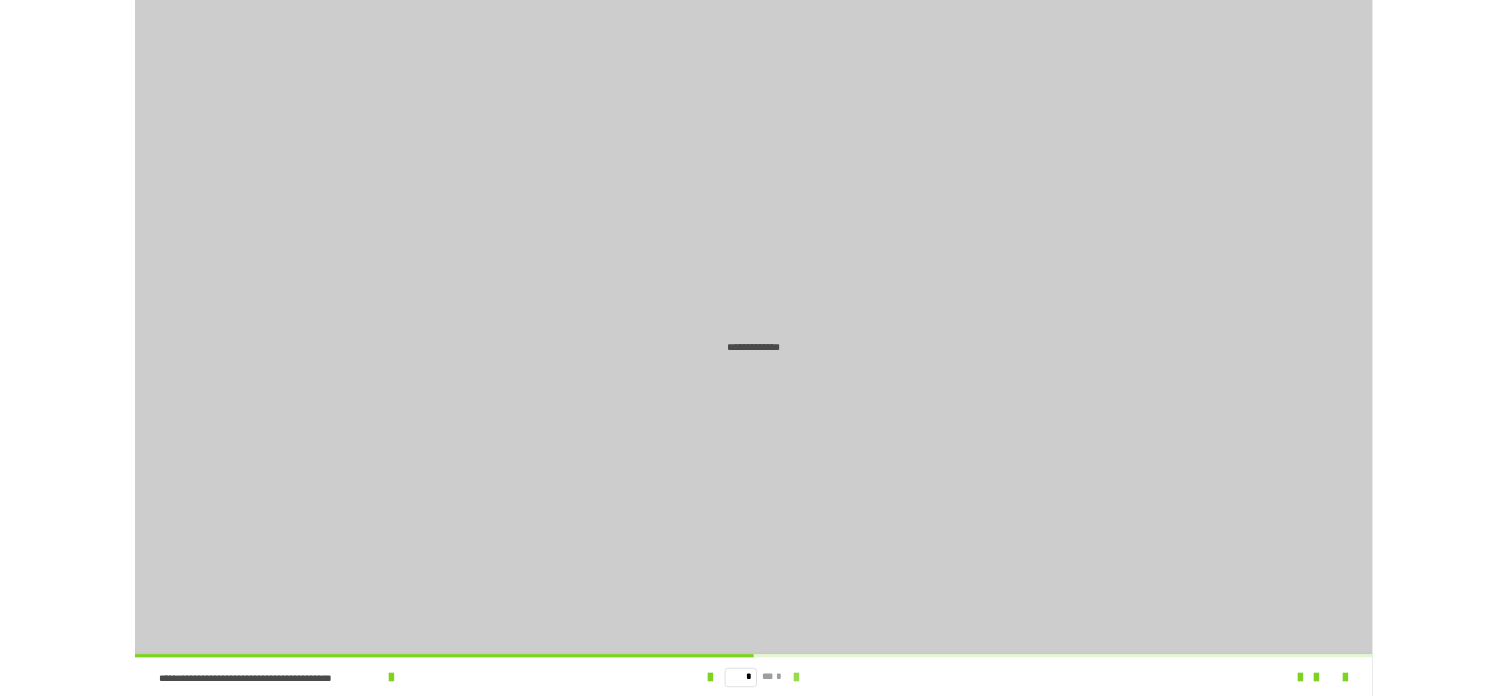 scroll, scrollTop: 0, scrollLeft: 0, axis: both 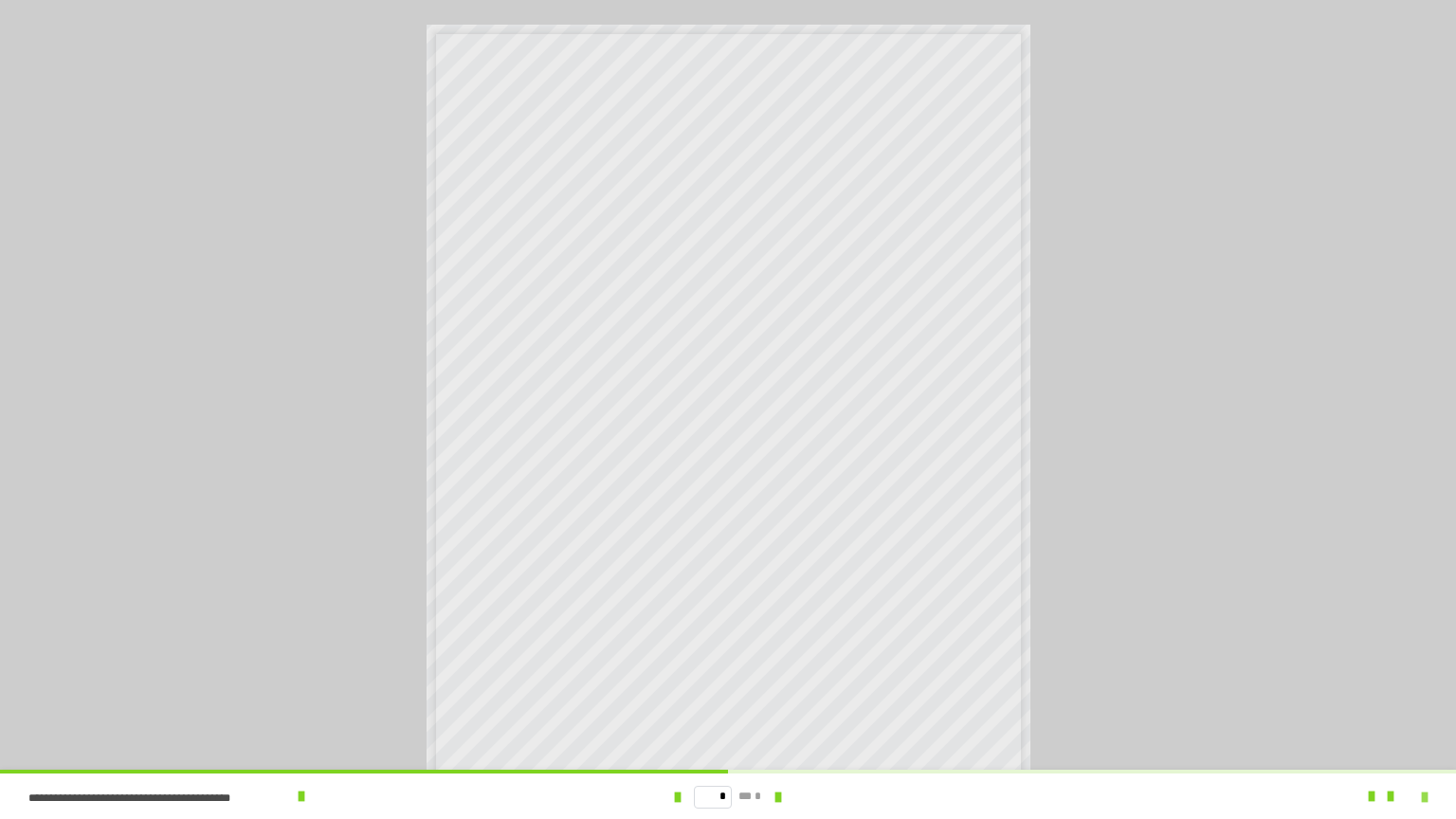 click at bounding box center (1425, 797) 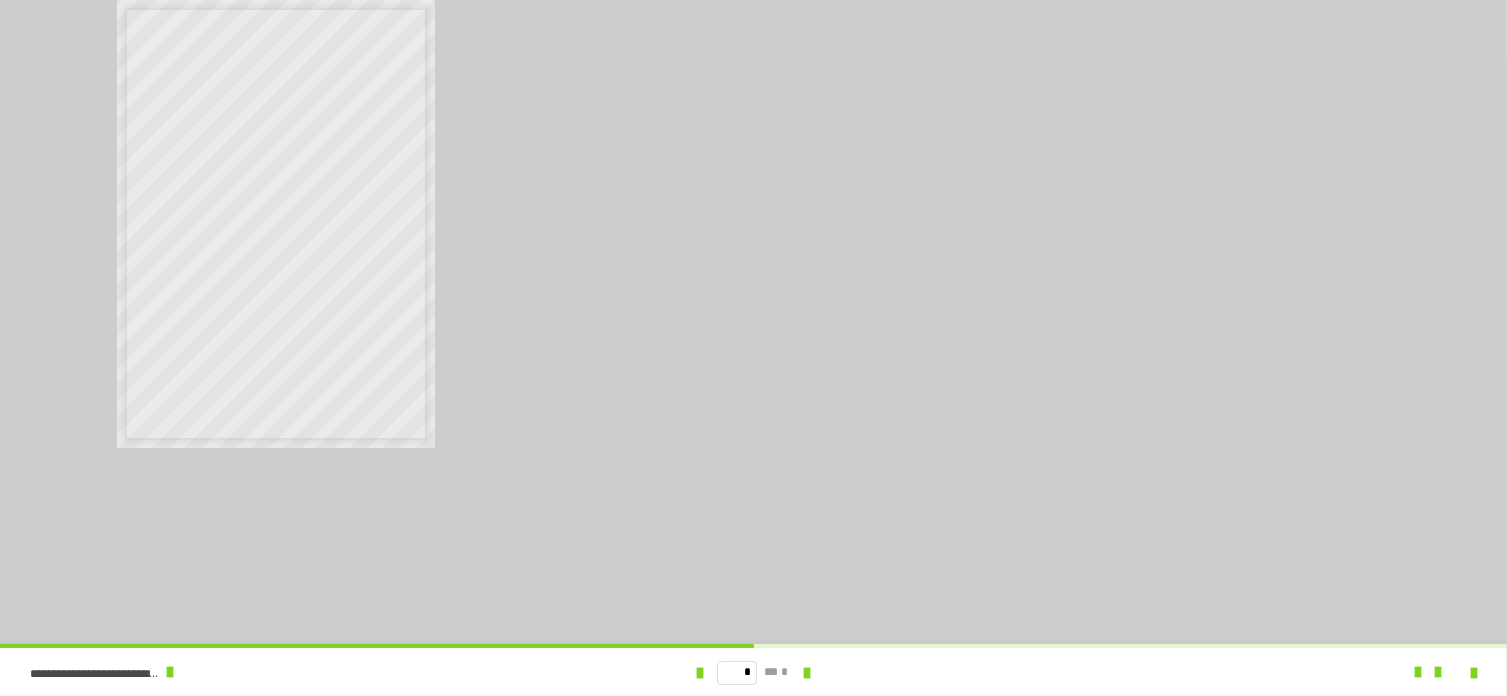 scroll, scrollTop: 72, scrollLeft: 0, axis: vertical 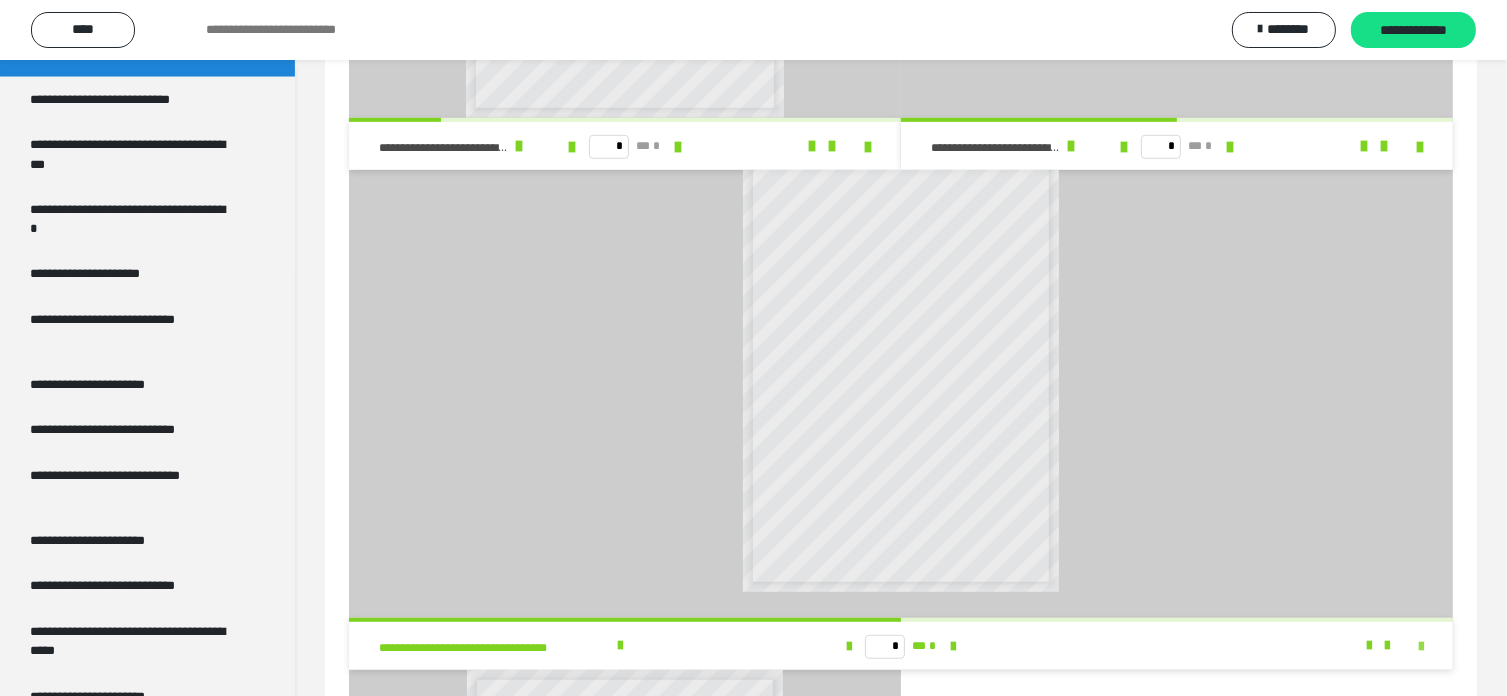 click at bounding box center [1421, 647] 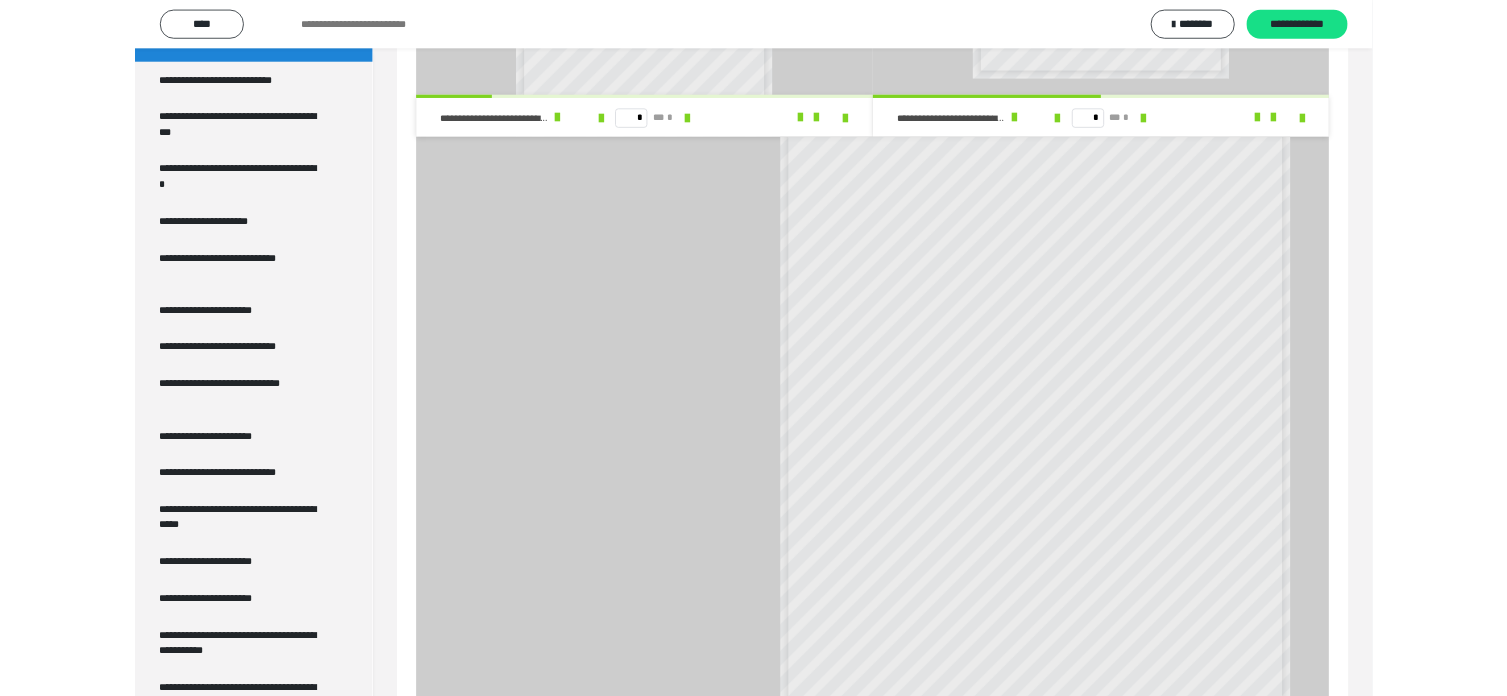 scroll, scrollTop: 65, scrollLeft: 0, axis: vertical 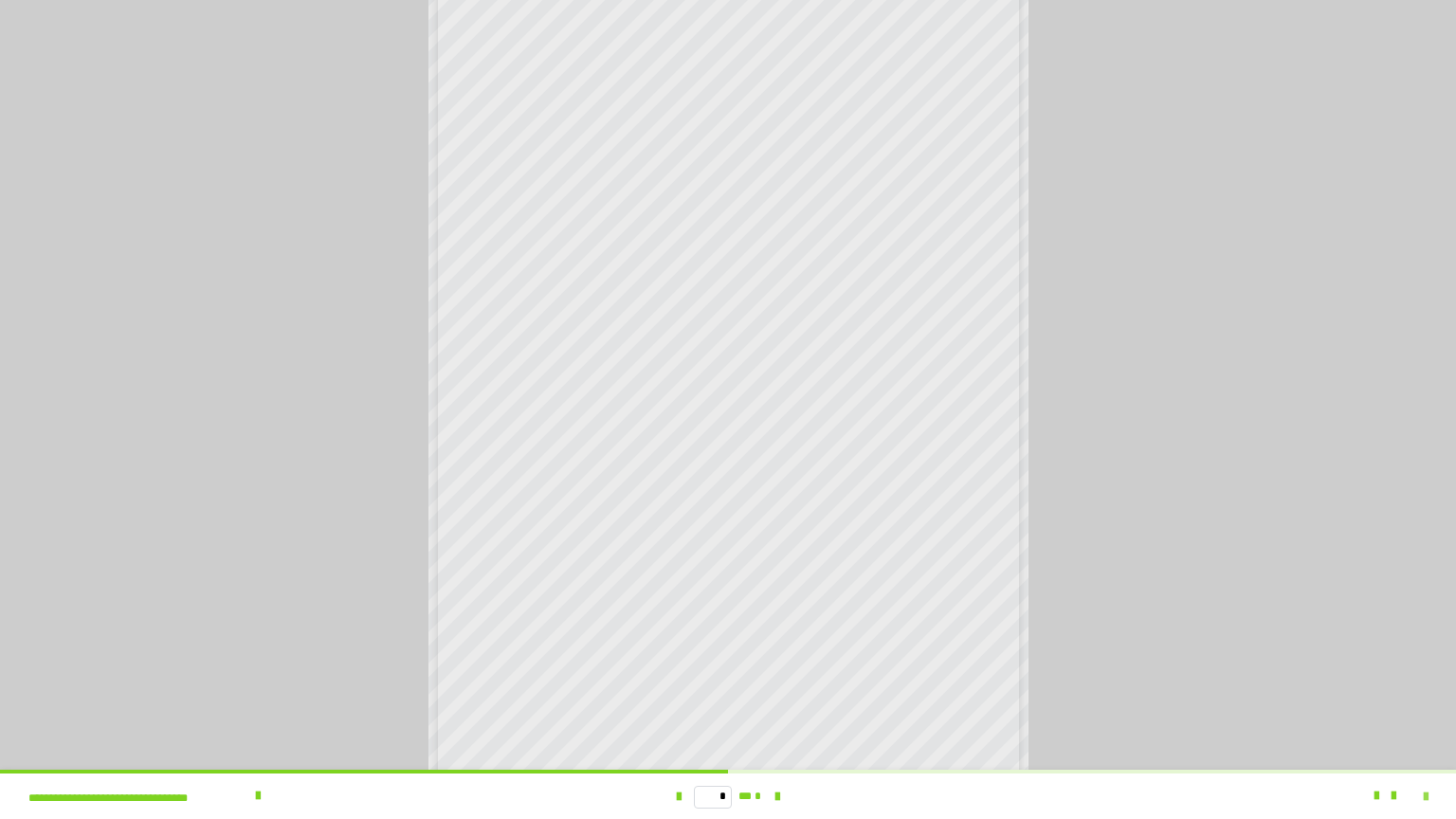 click at bounding box center (1426, 797) 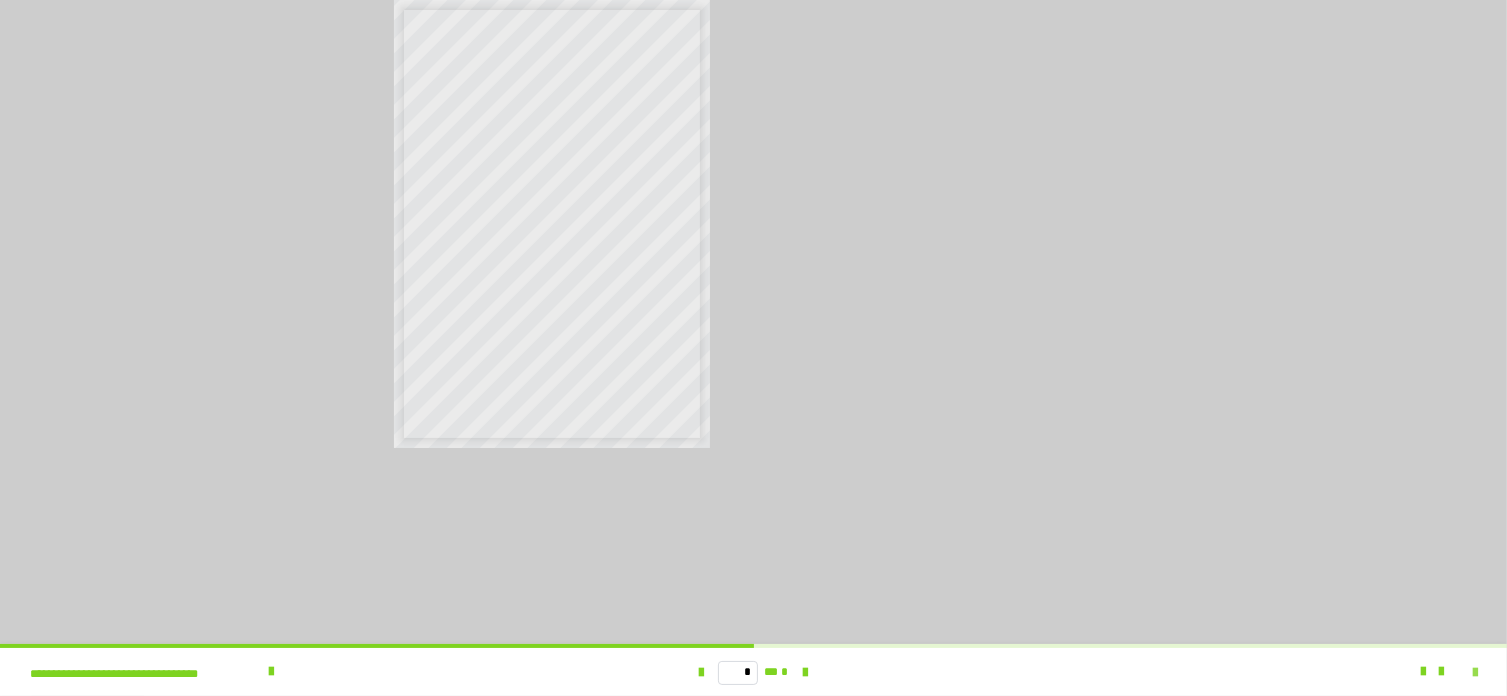 scroll, scrollTop: 46, scrollLeft: 0, axis: vertical 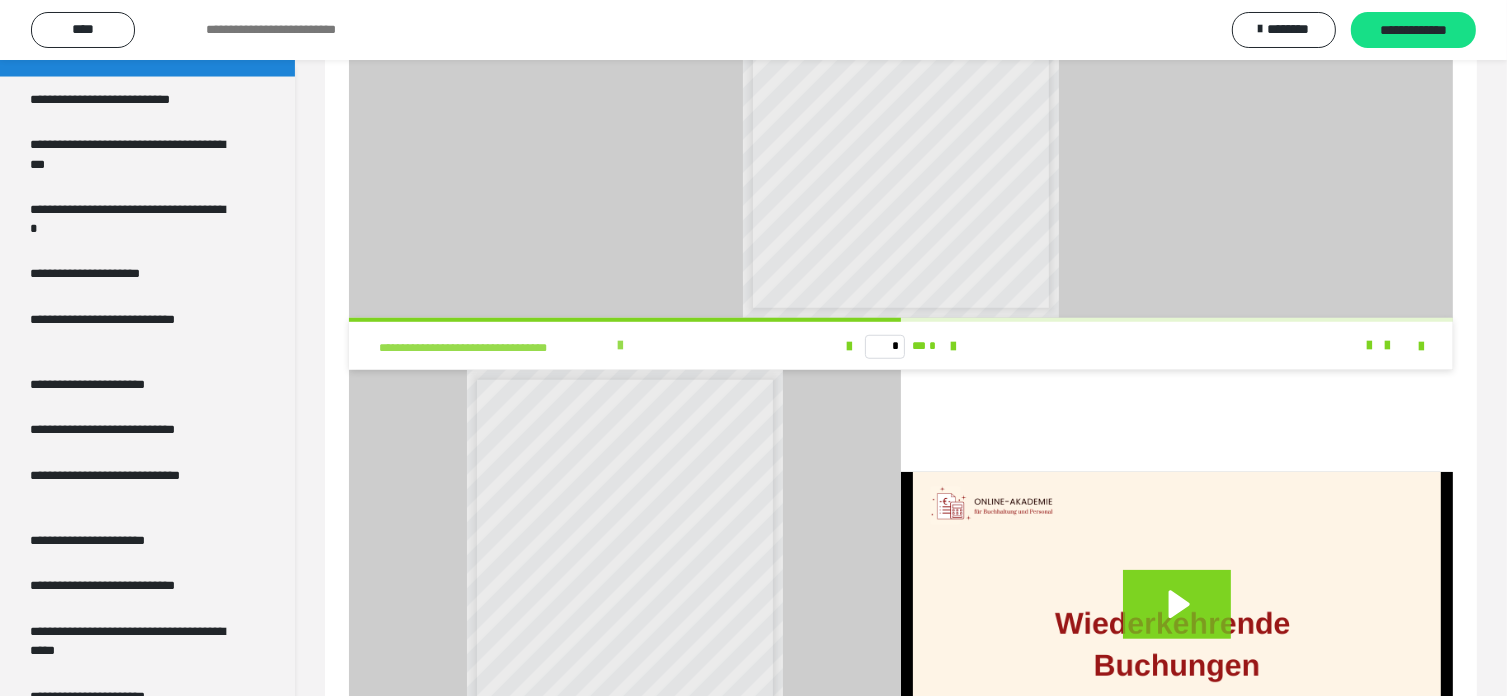 click at bounding box center (621, 346) 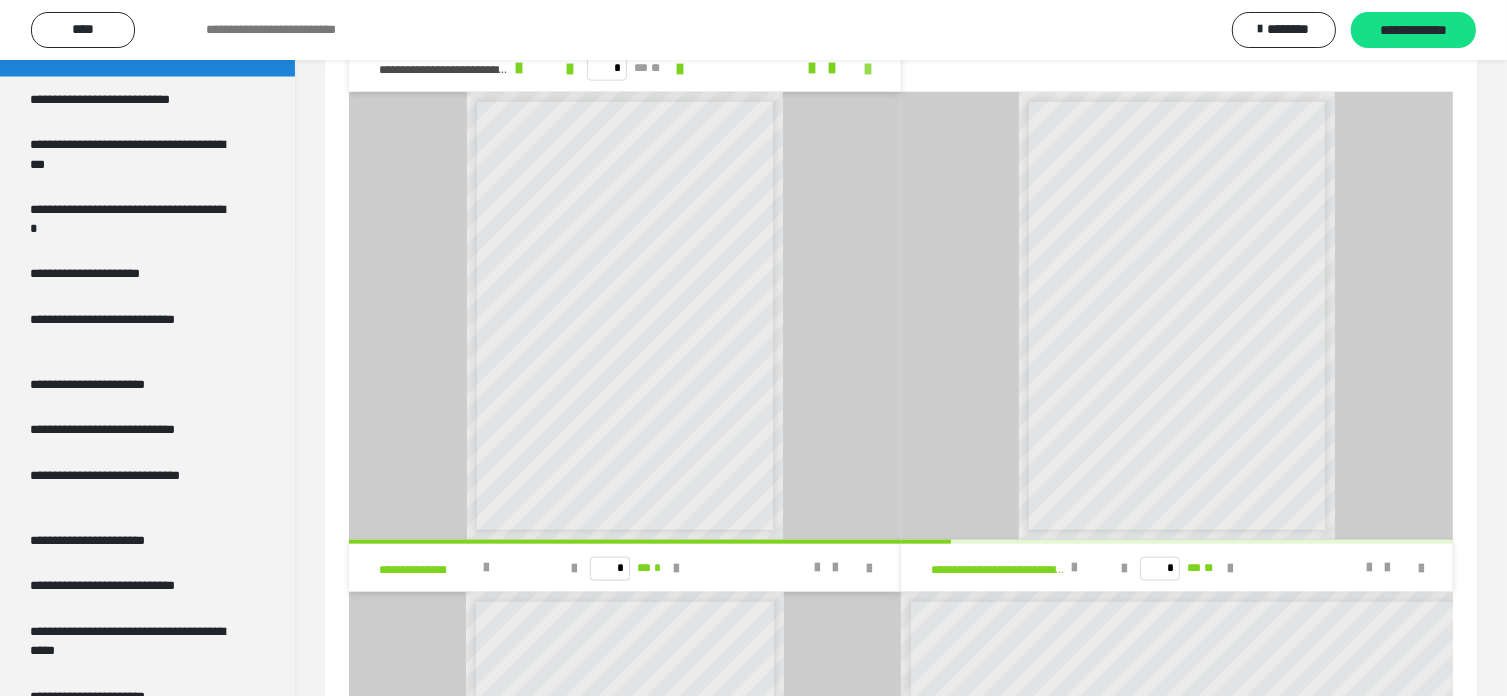 scroll, scrollTop: 2300, scrollLeft: 0, axis: vertical 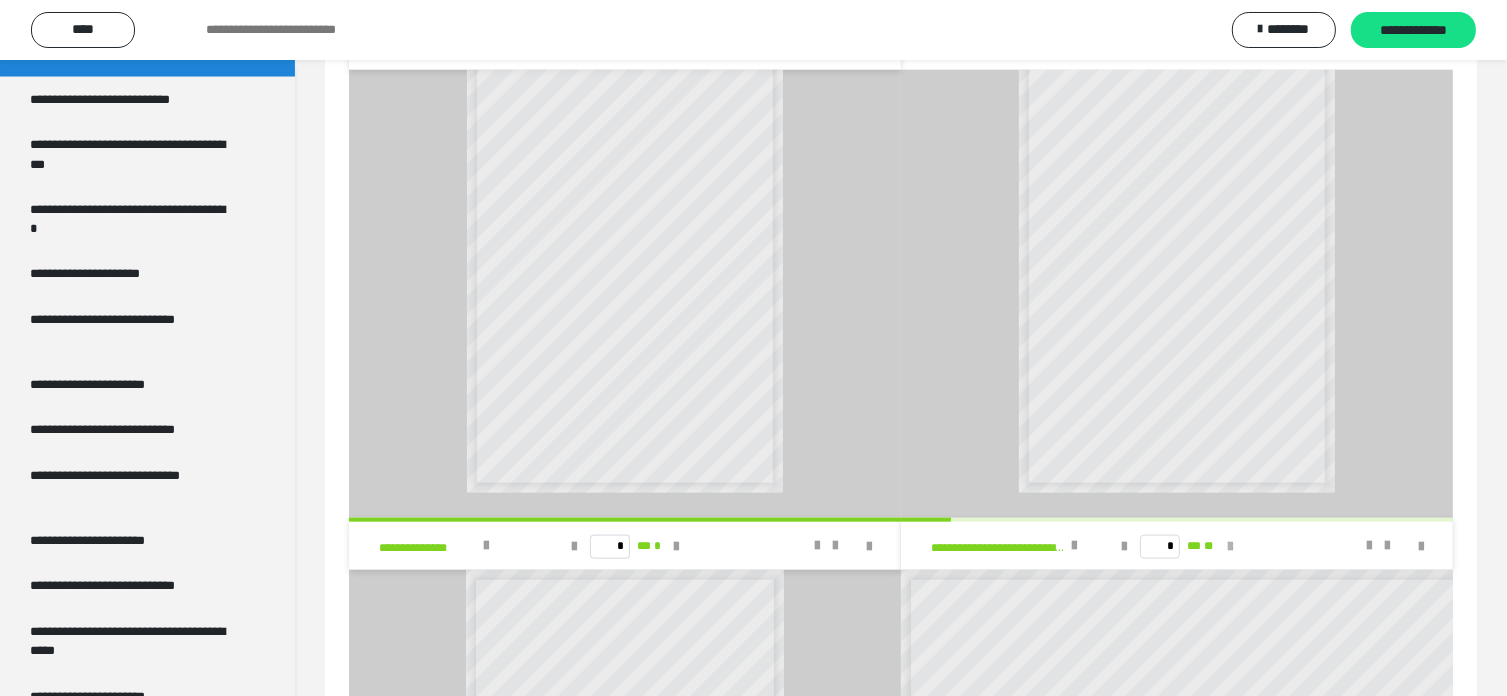 click at bounding box center [1230, 547] 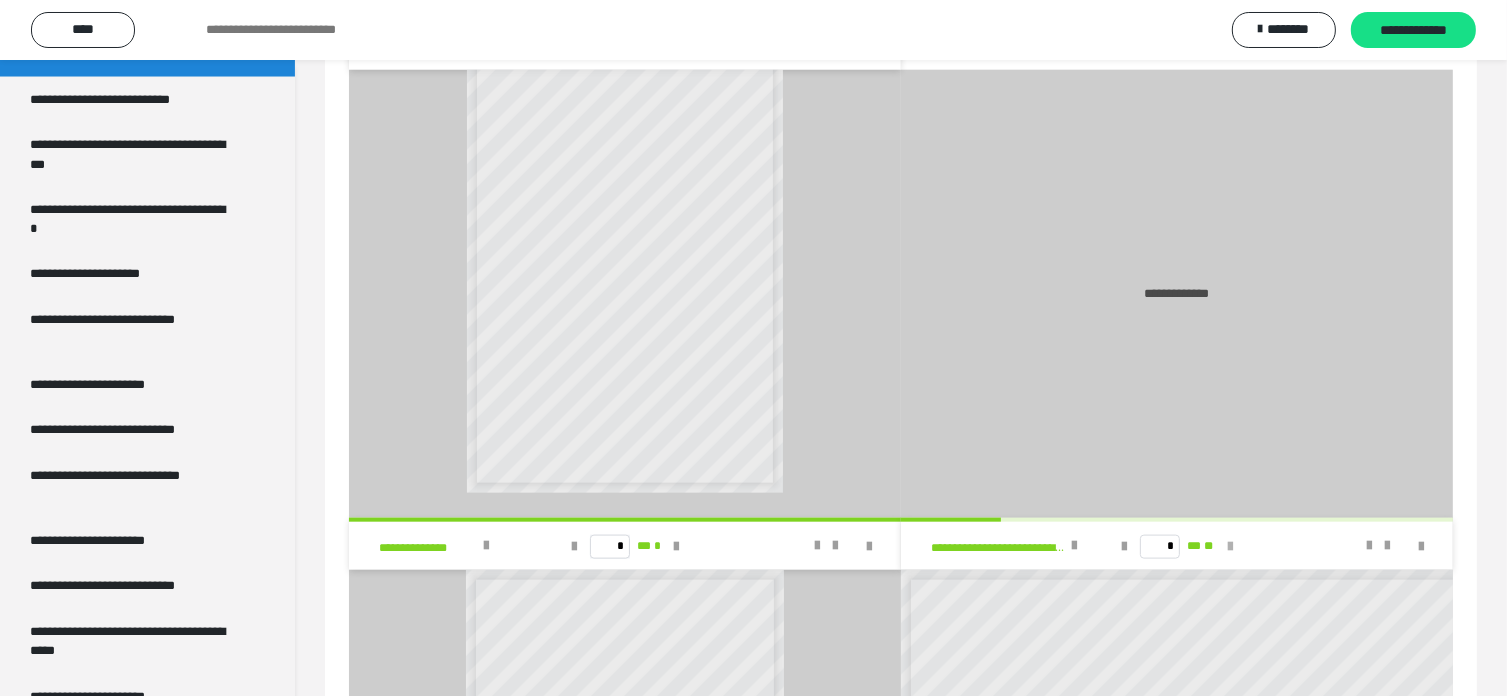 scroll, scrollTop: 0, scrollLeft: 0, axis: both 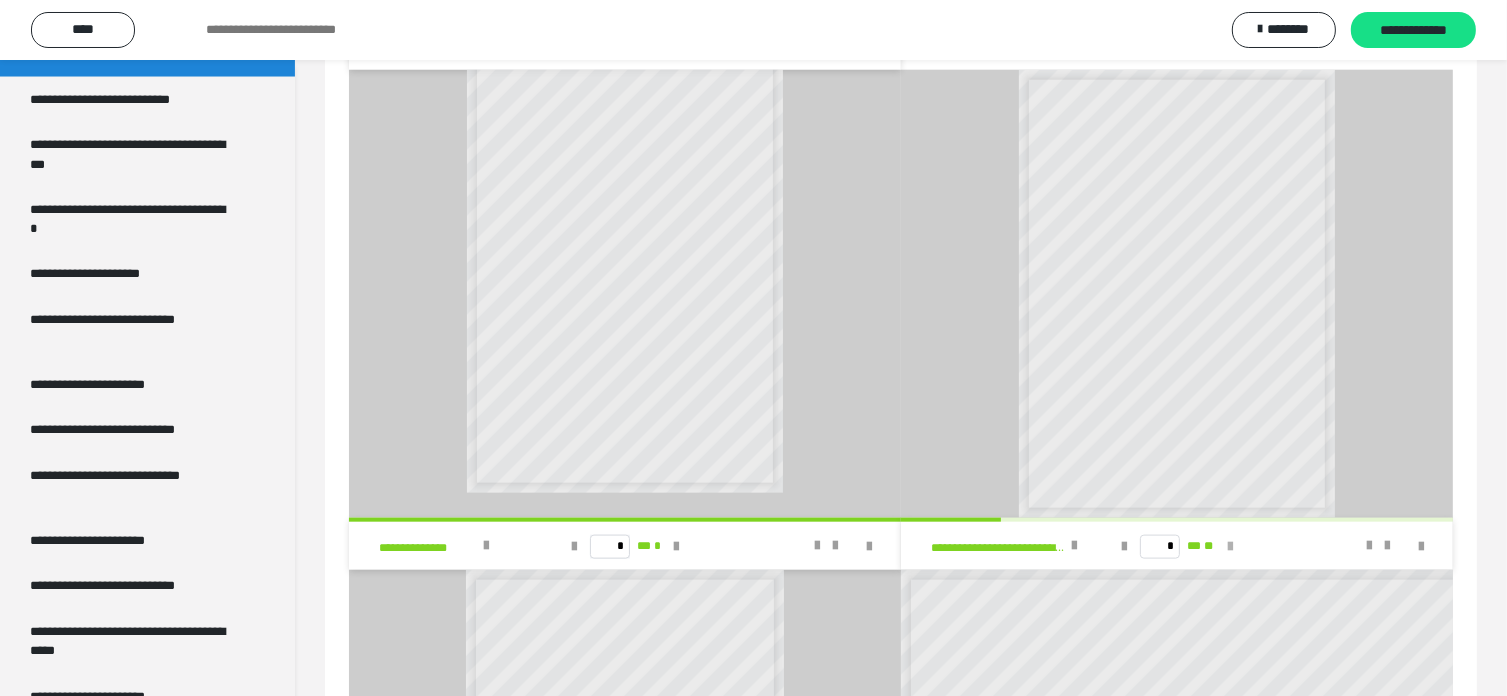 click at bounding box center (1230, 547) 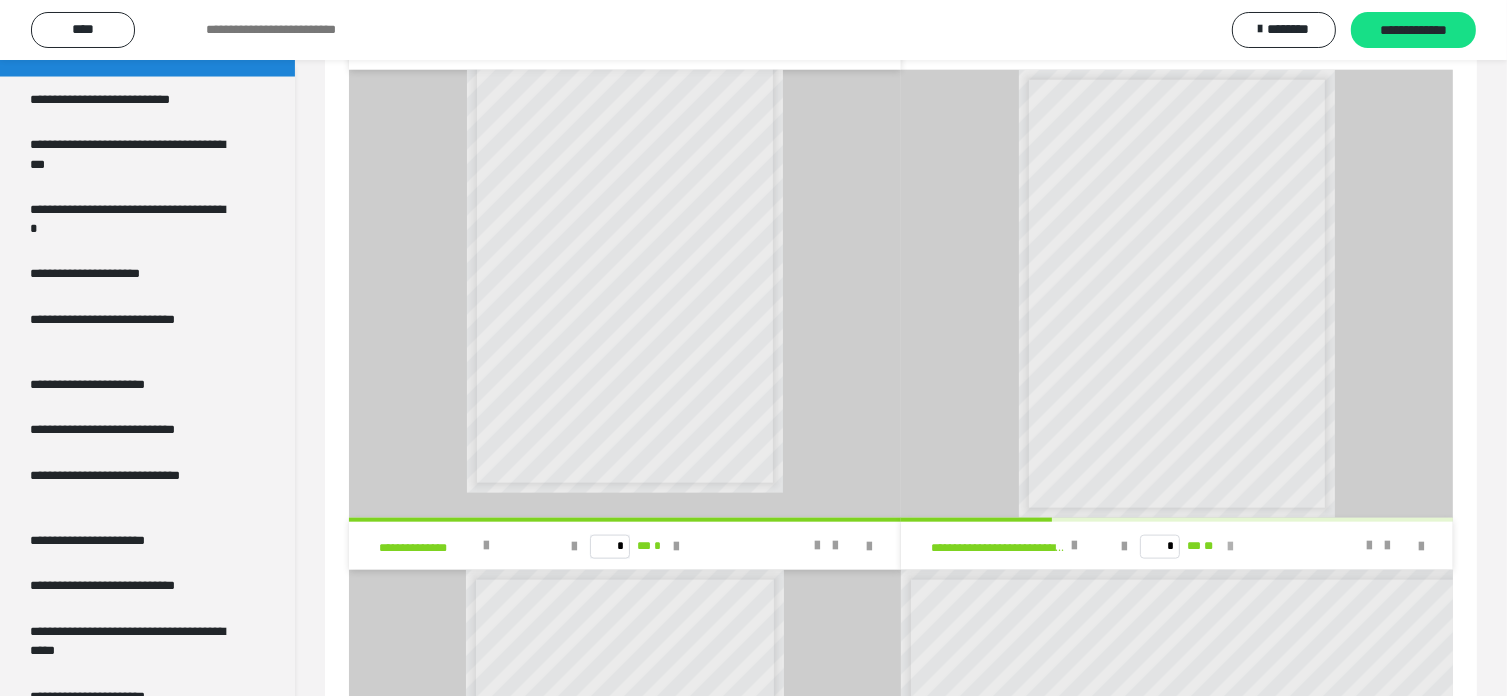click at bounding box center [1230, 547] 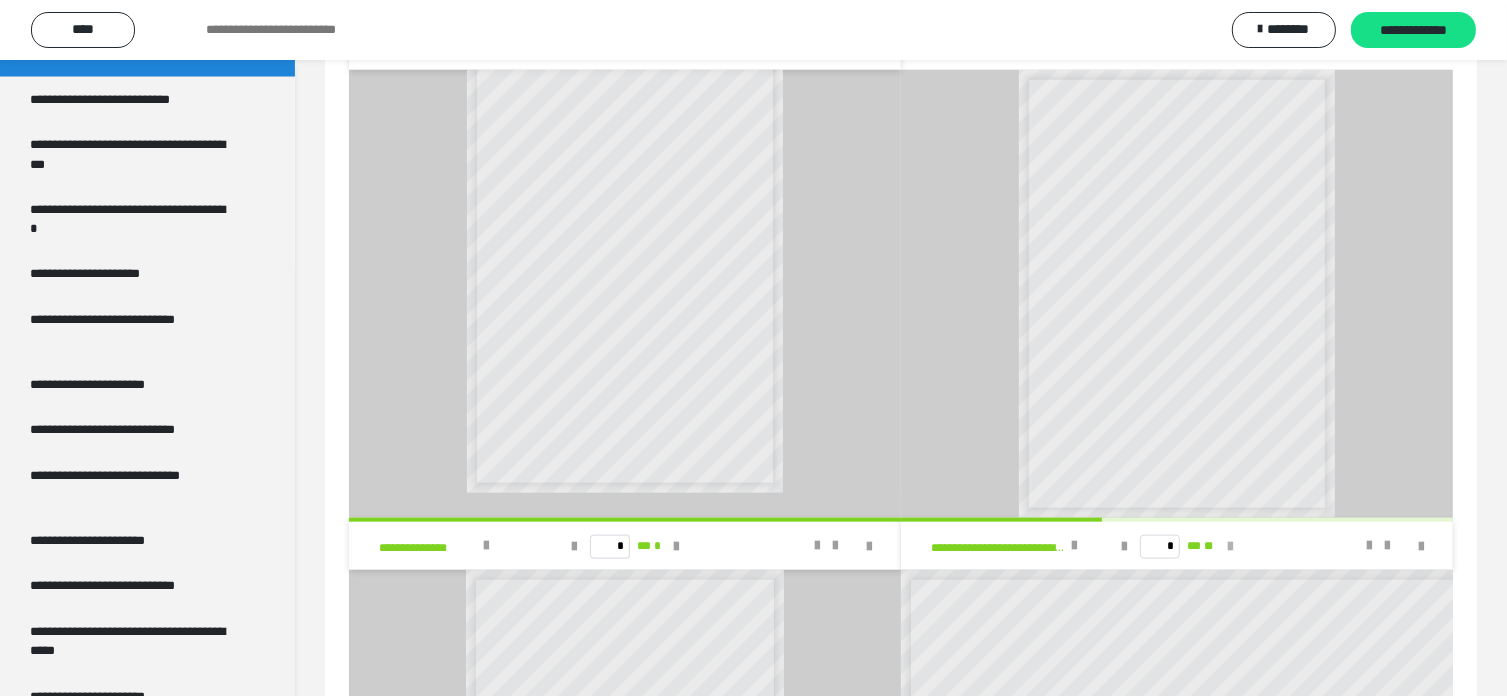 click at bounding box center (1230, 547) 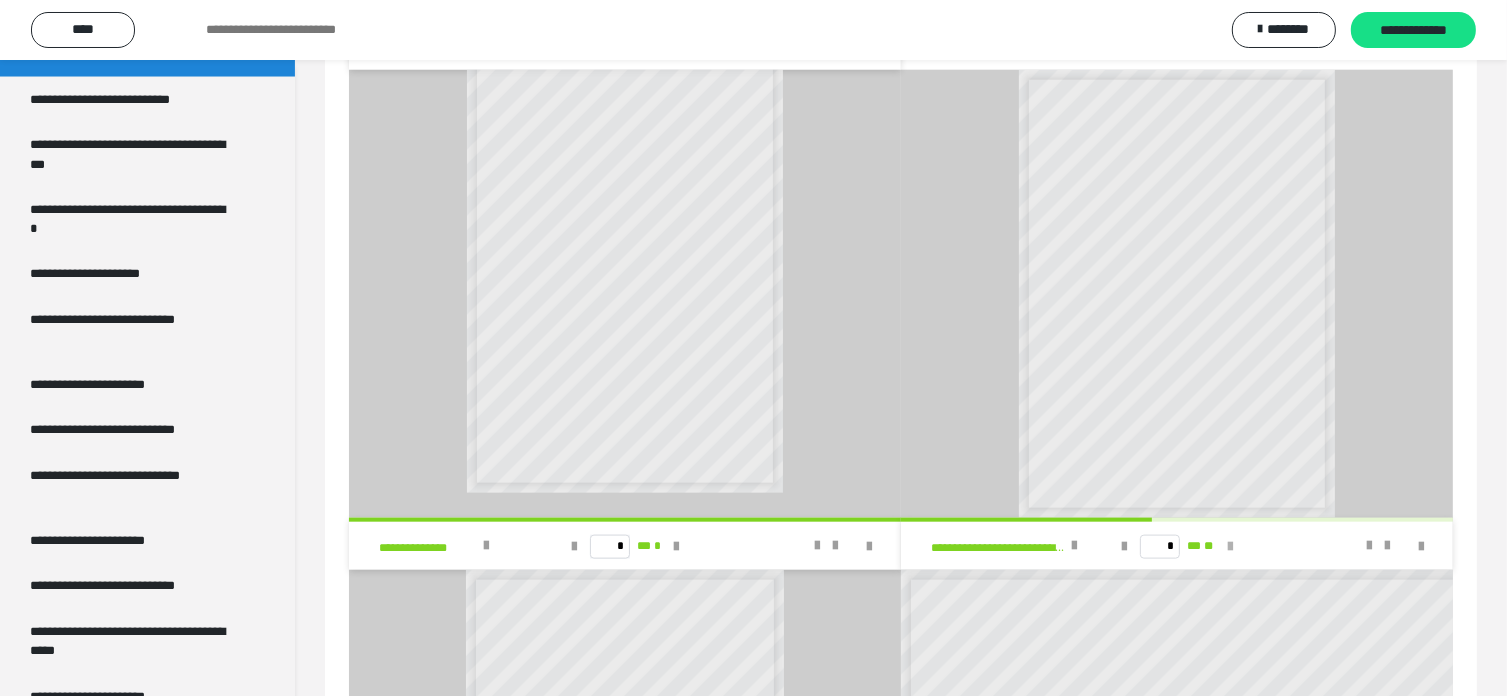 click at bounding box center [1230, 547] 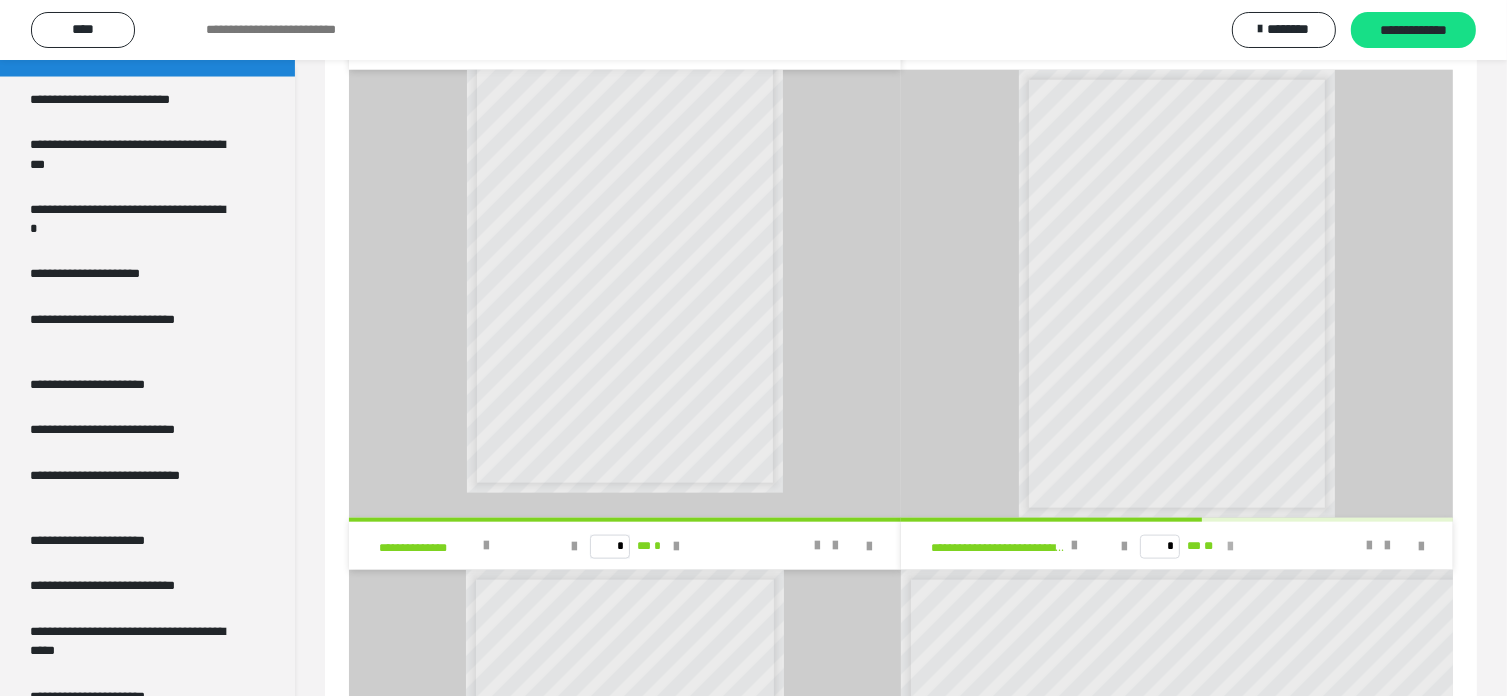 click at bounding box center (1230, 547) 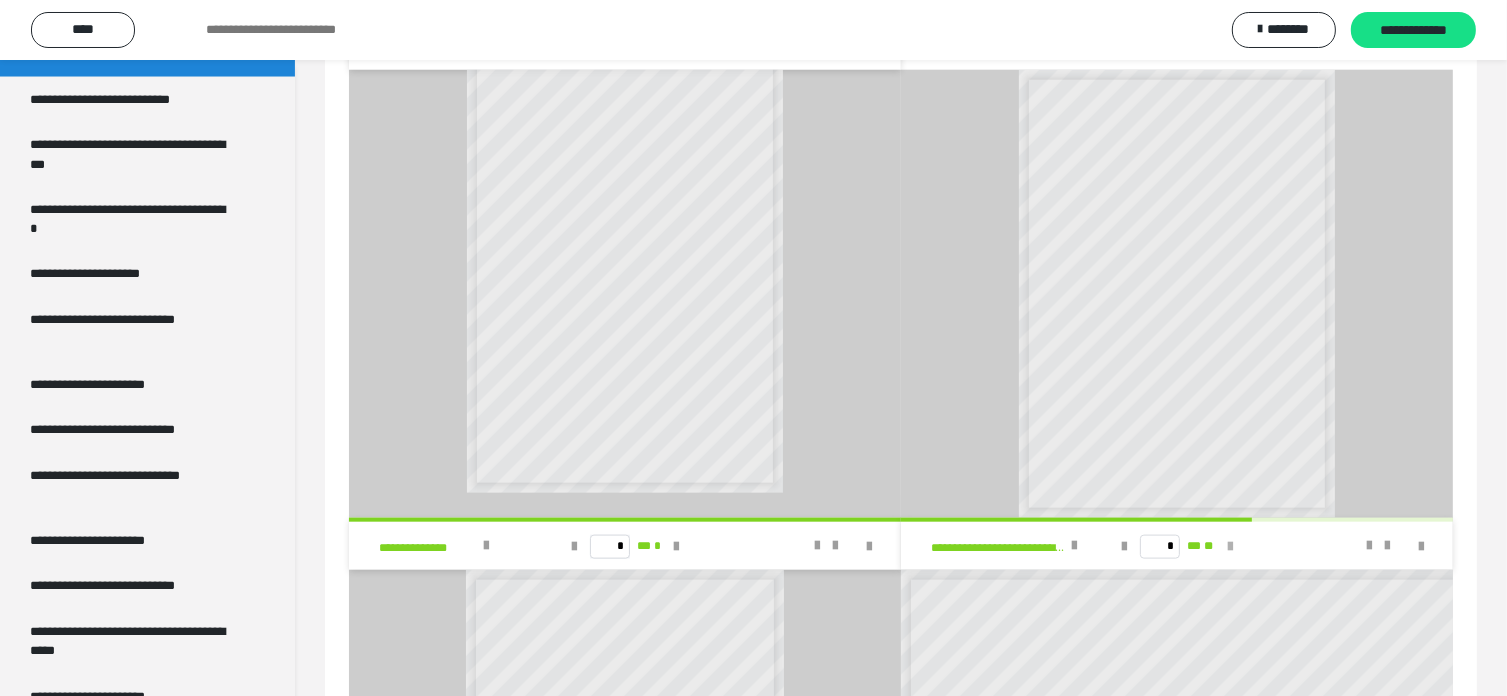 click at bounding box center (1230, 547) 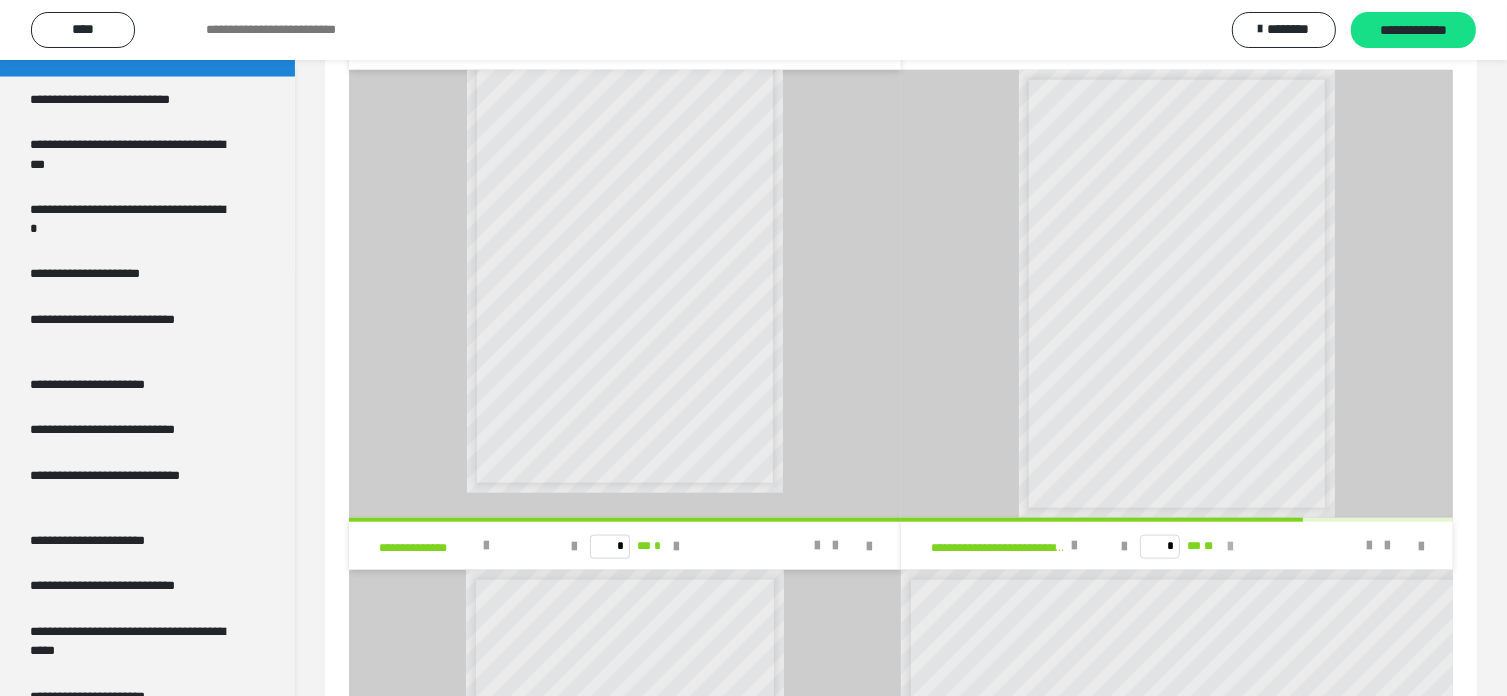 click at bounding box center (1230, 547) 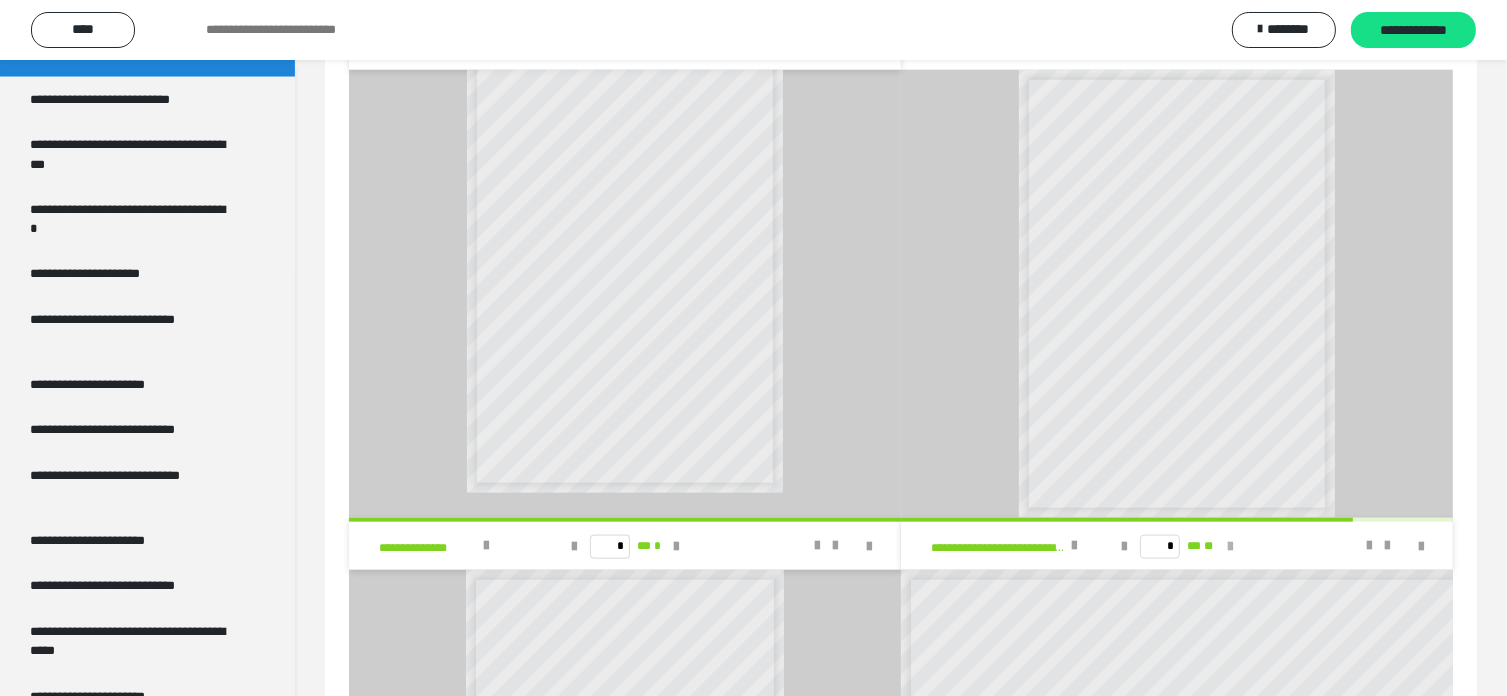 click at bounding box center [1230, 547] 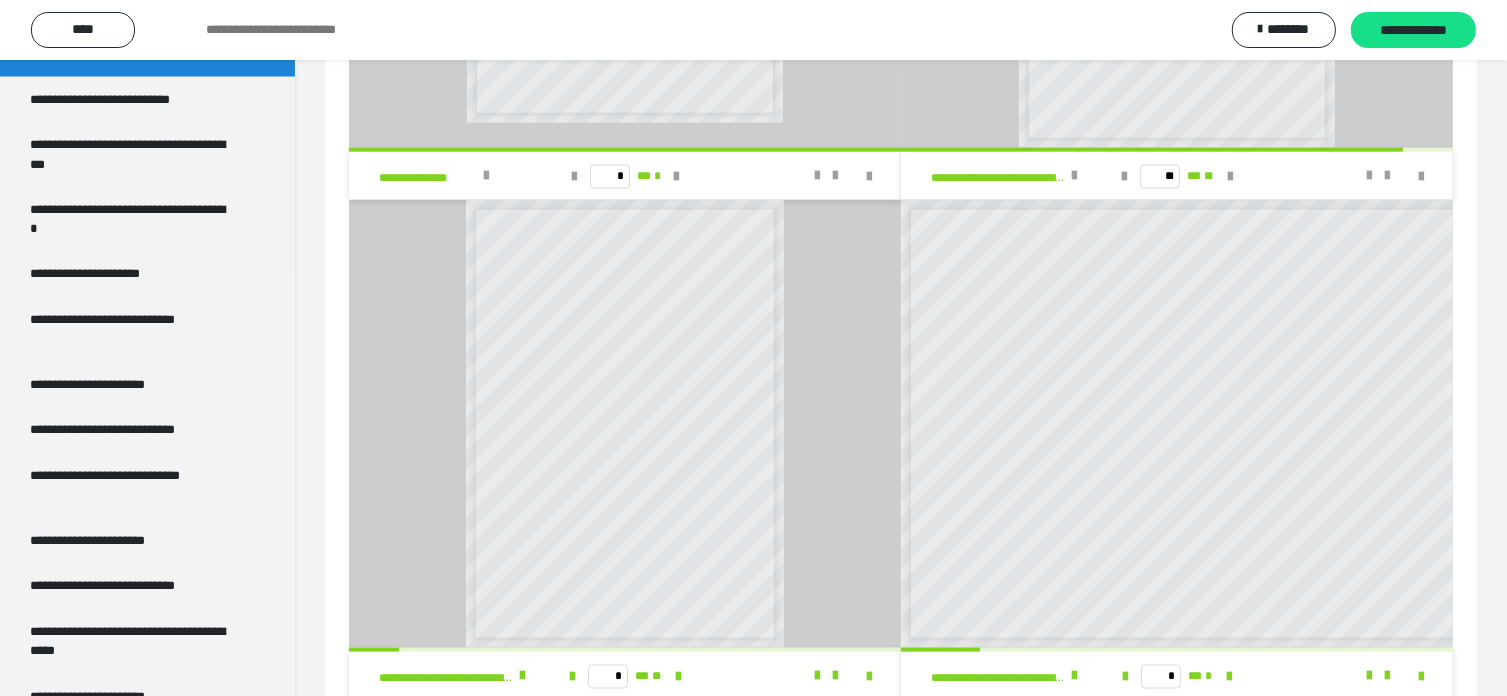 scroll, scrollTop: 2764, scrollLeft: 0, axis: vertical 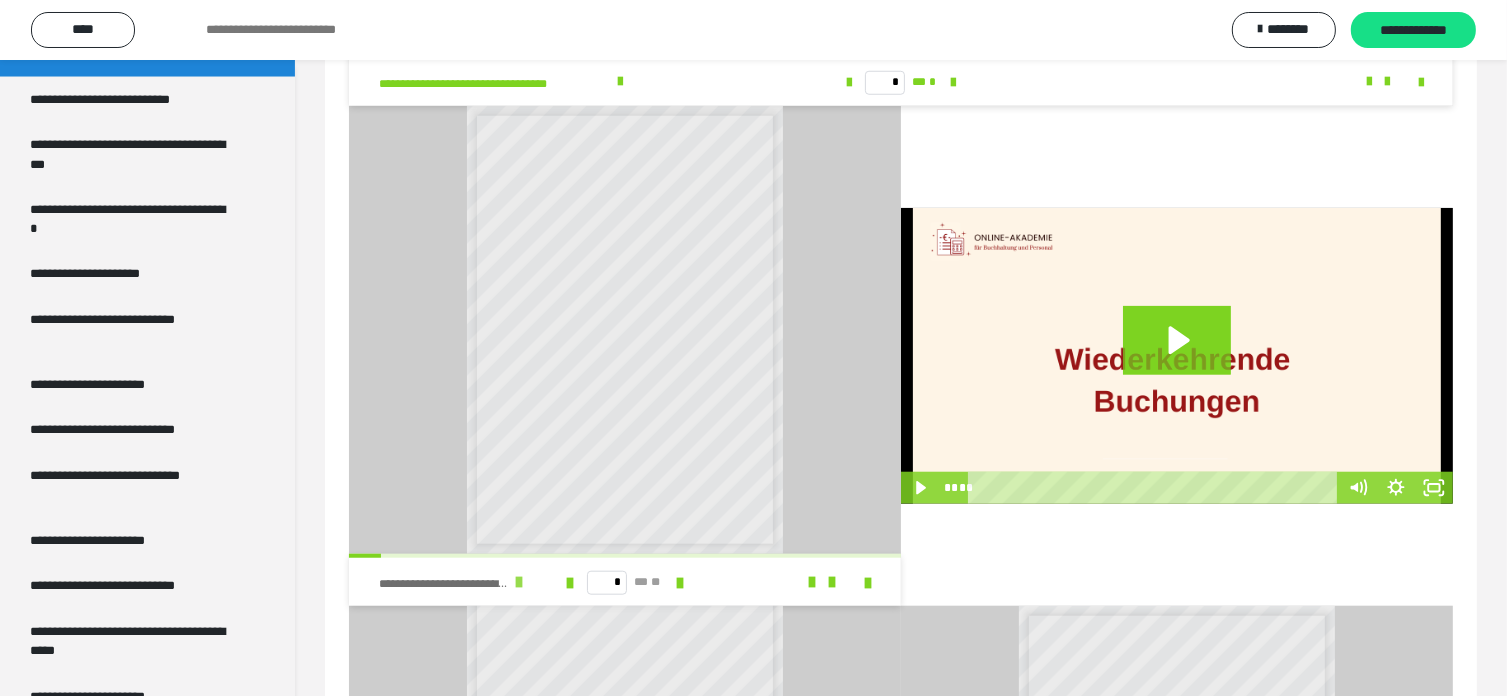 click at bounding box center [519, 582] 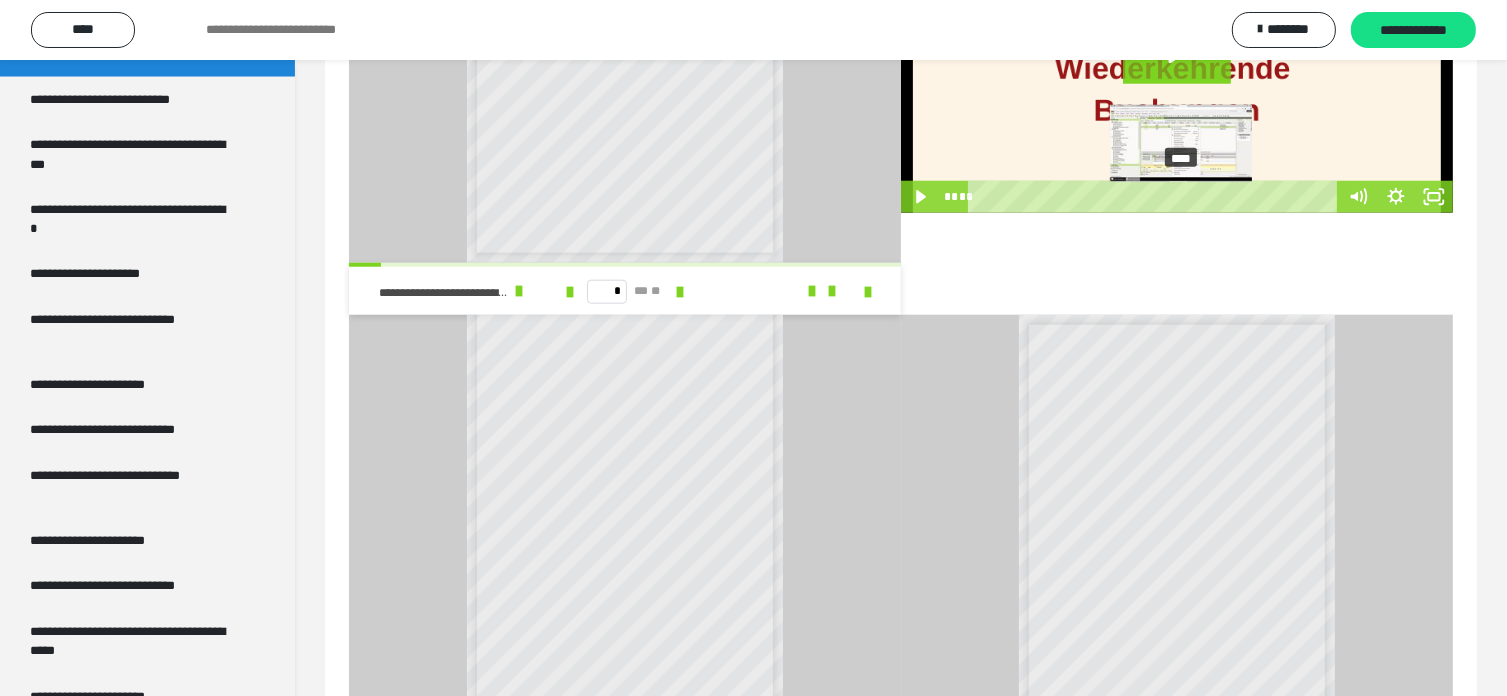 scroll, scrollTop: 2164, scrollLeft: 0, axis: vertical 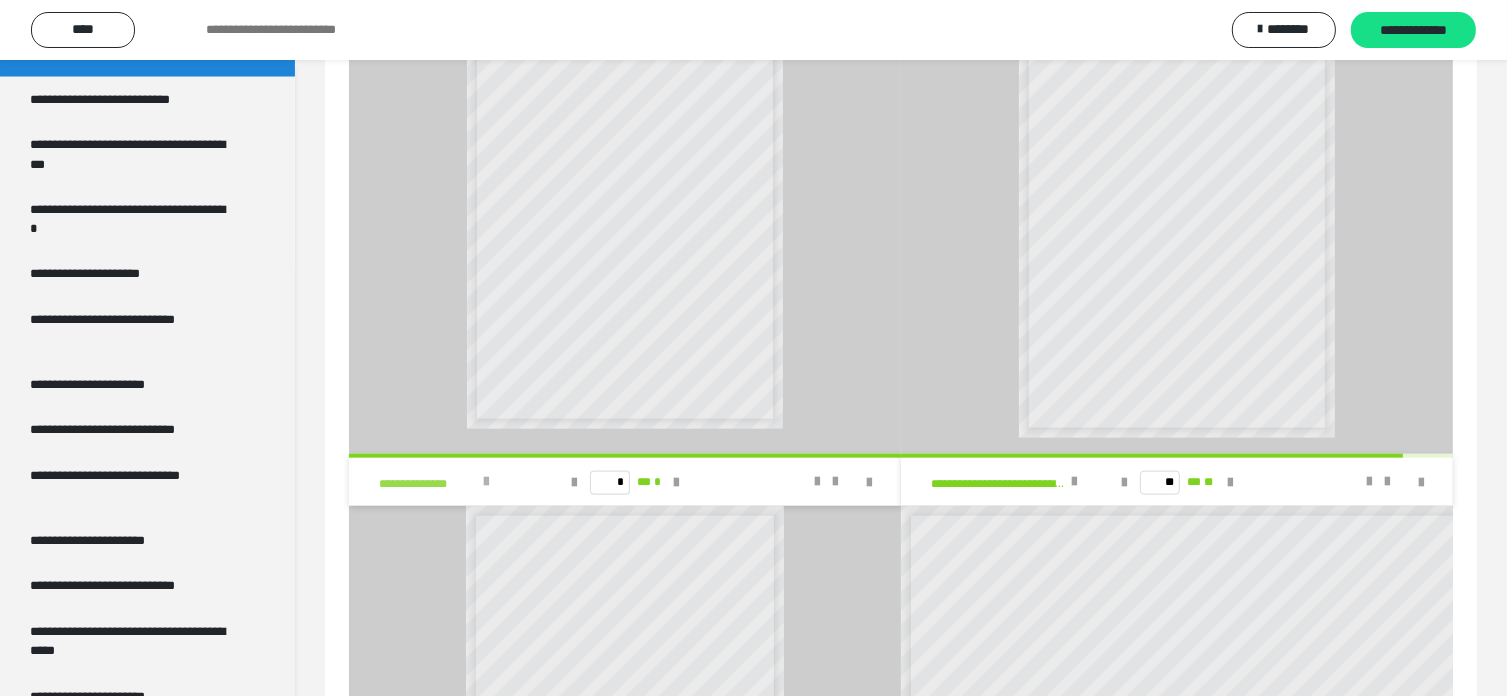 click at bounding box center [486, 482] 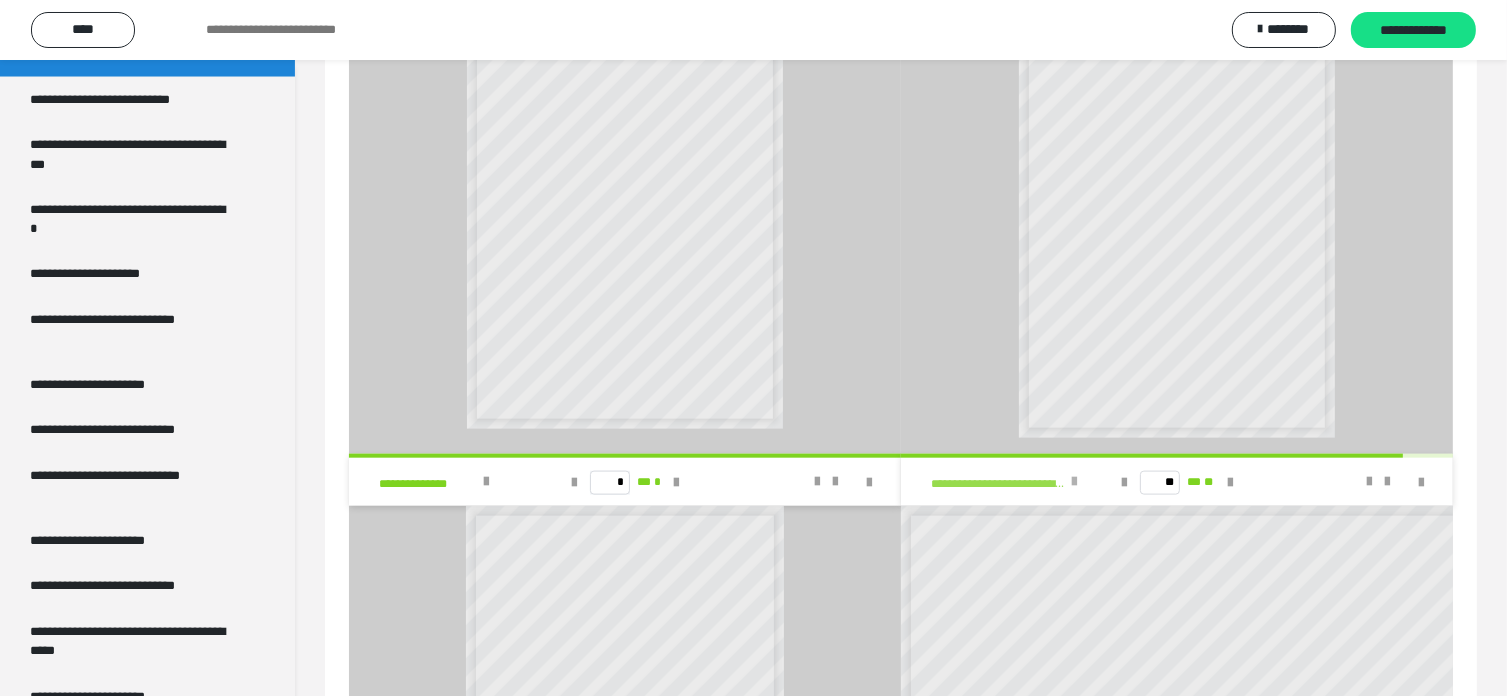 click on "**********" at bounding box center [998, 484] 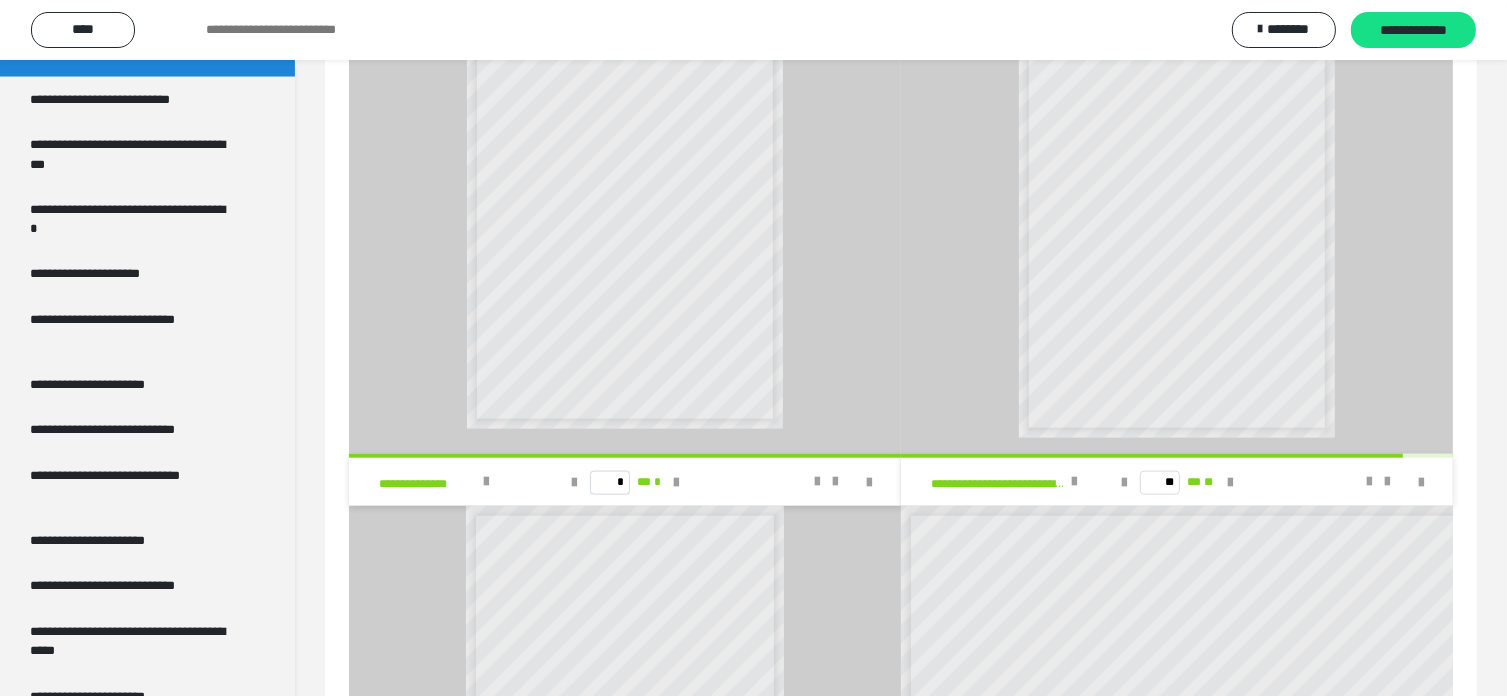 scroll, scrollTop: 0, scrollLeft: 0, axis: both 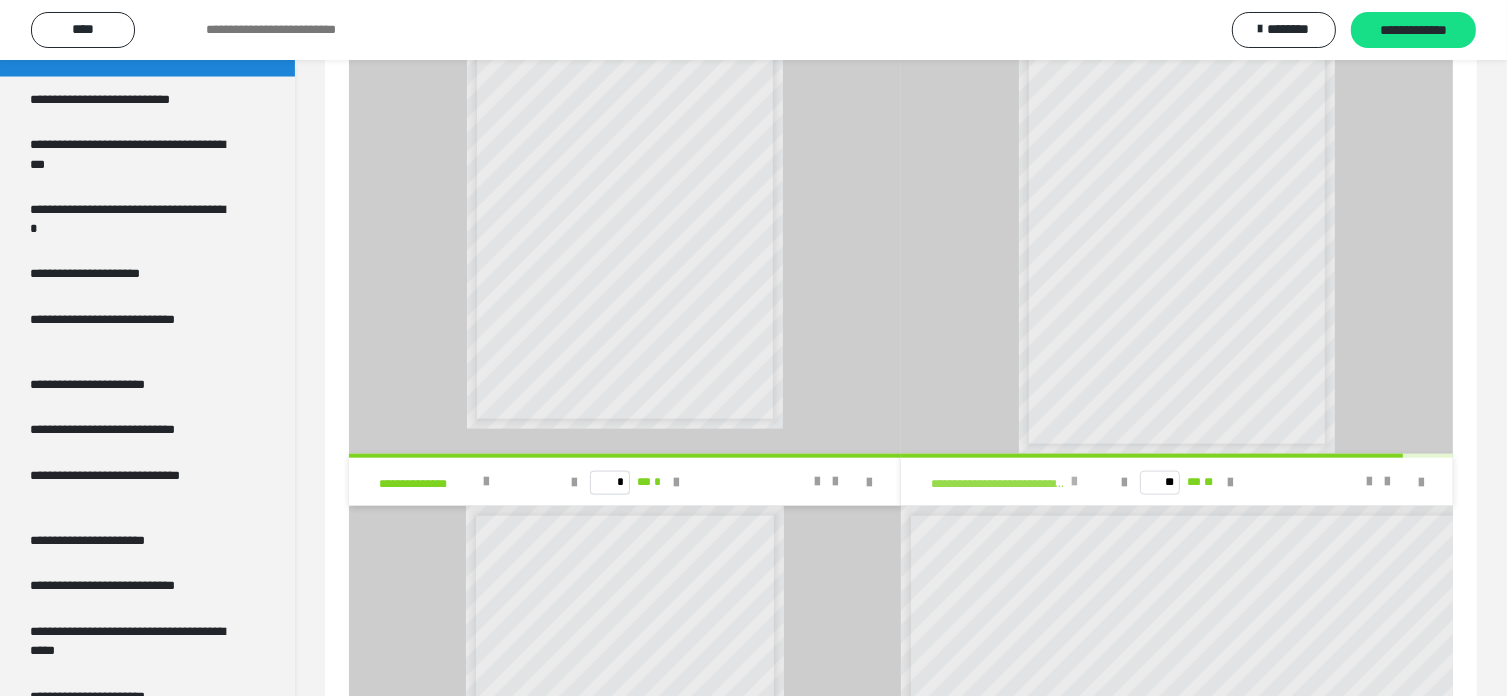 click at bounding box center [1074, 482] 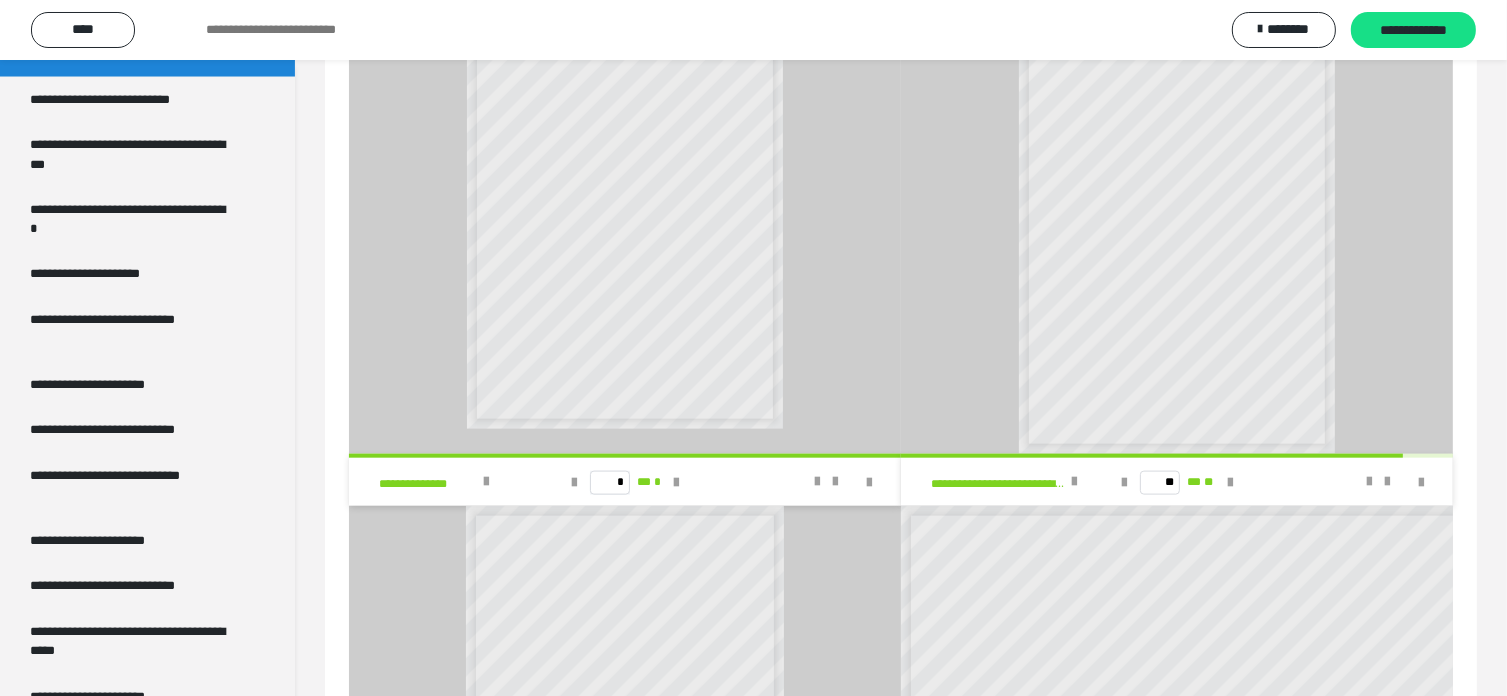 scroll, scrollTop: 16, scrollLeft: 0, axis: vertical 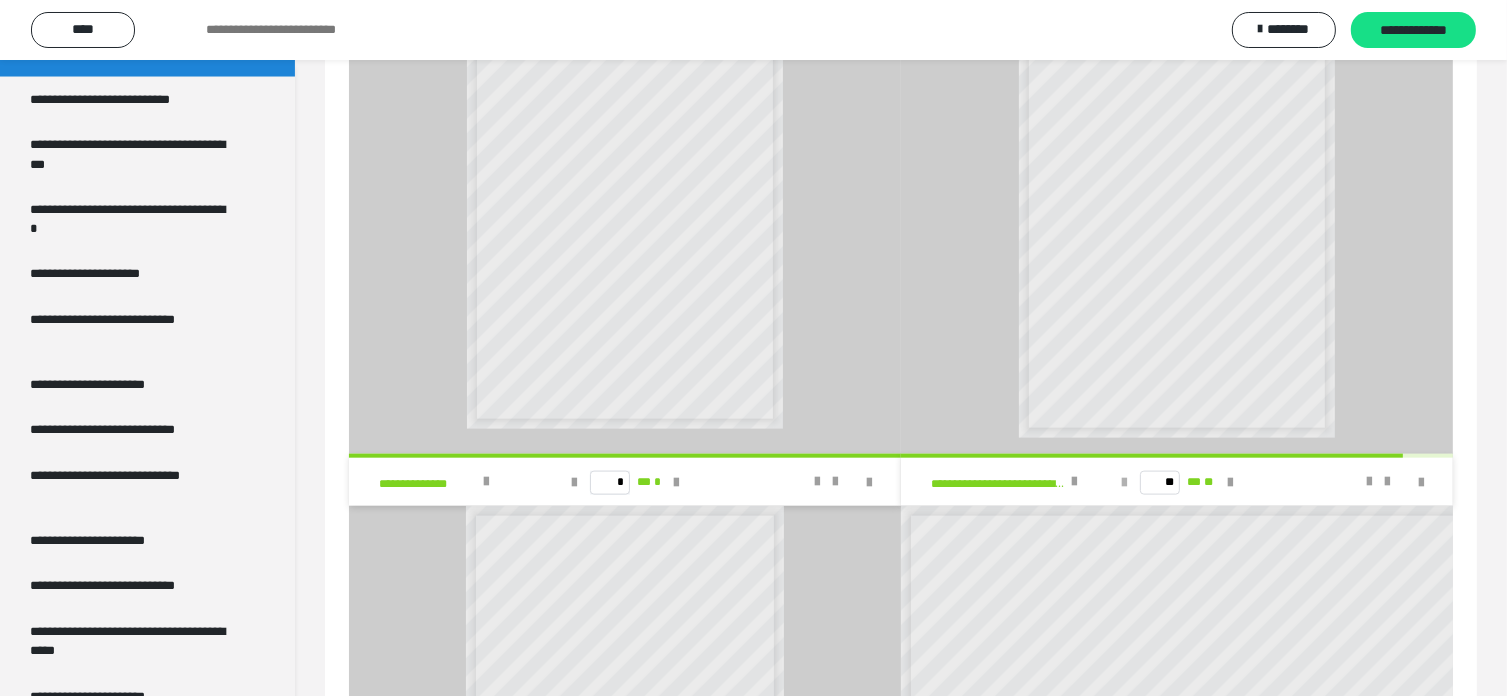 click at bounding box center [1124, 483] 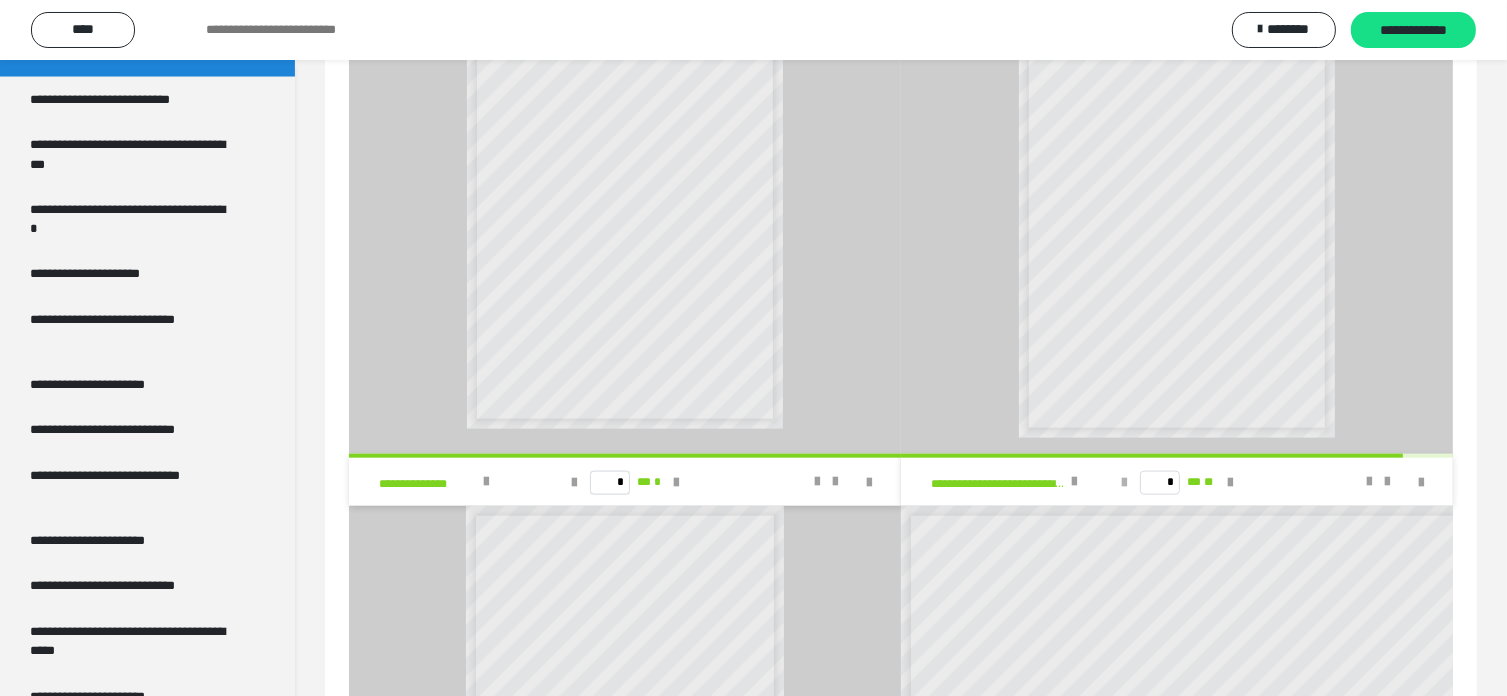 click at bounding box center (1124, 483) 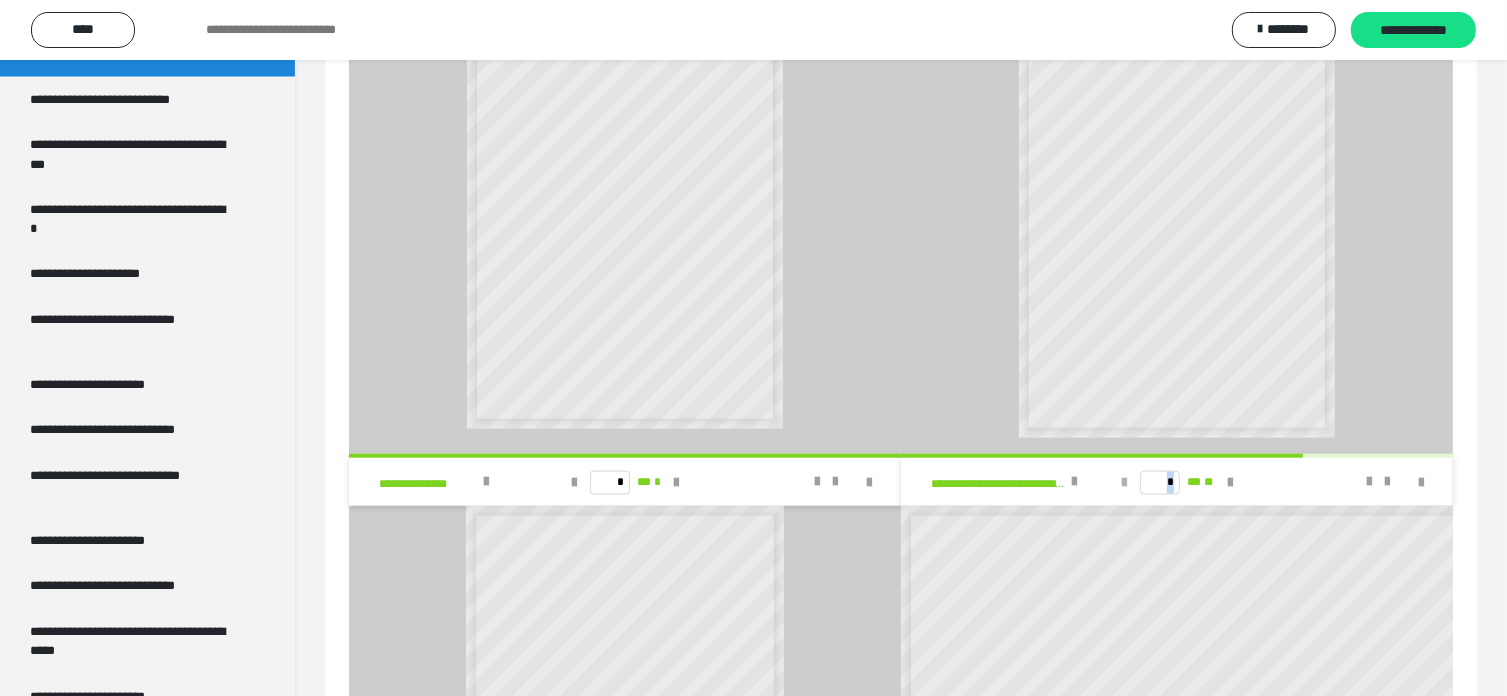 click at bounding box center [1124, 483] 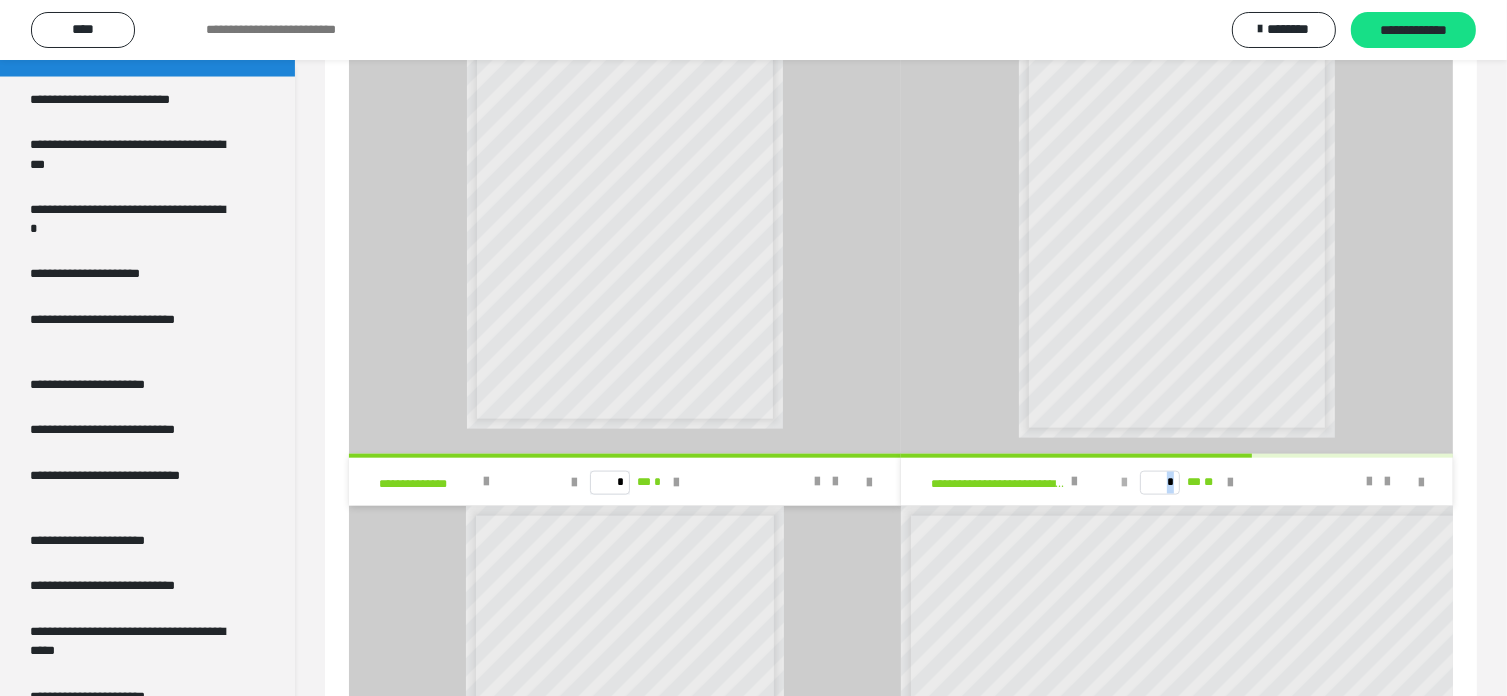 click at bounding box center (1124, 483) 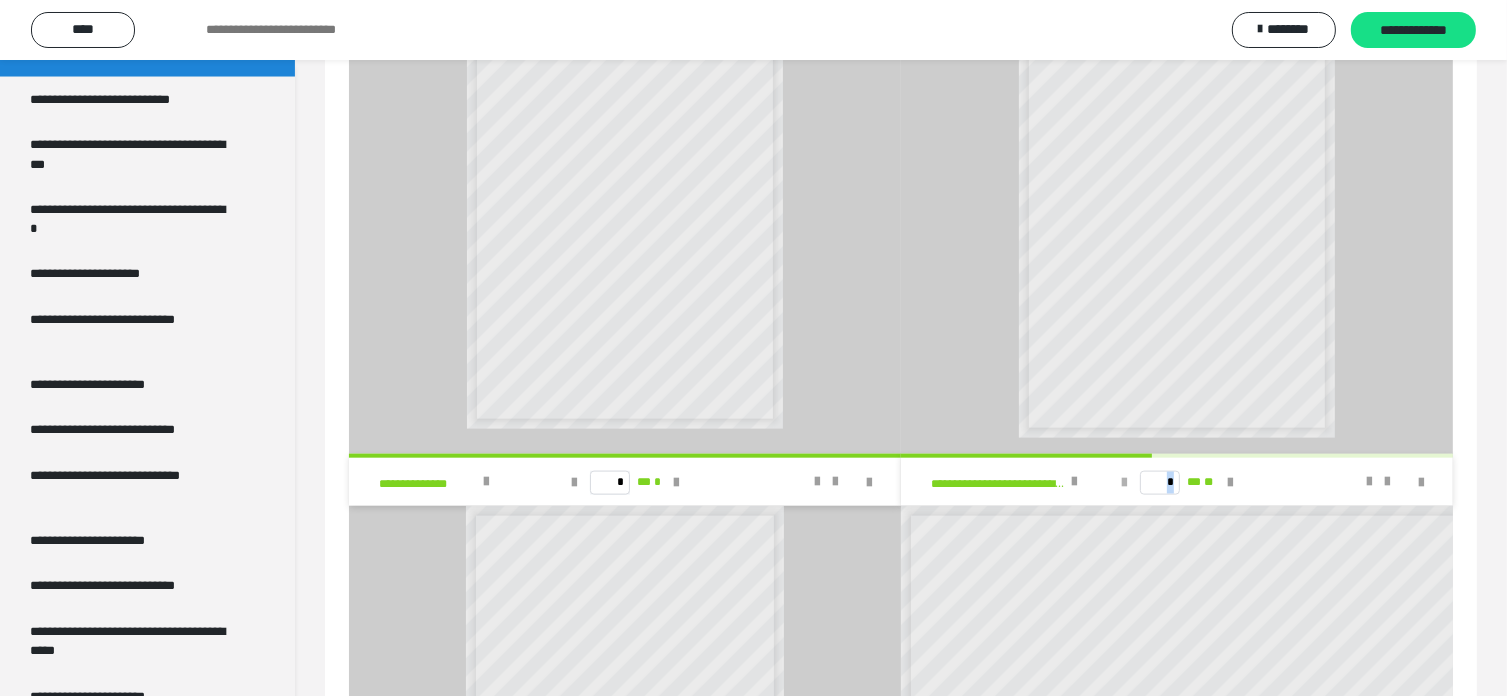click at bounding box center [1124, 483] 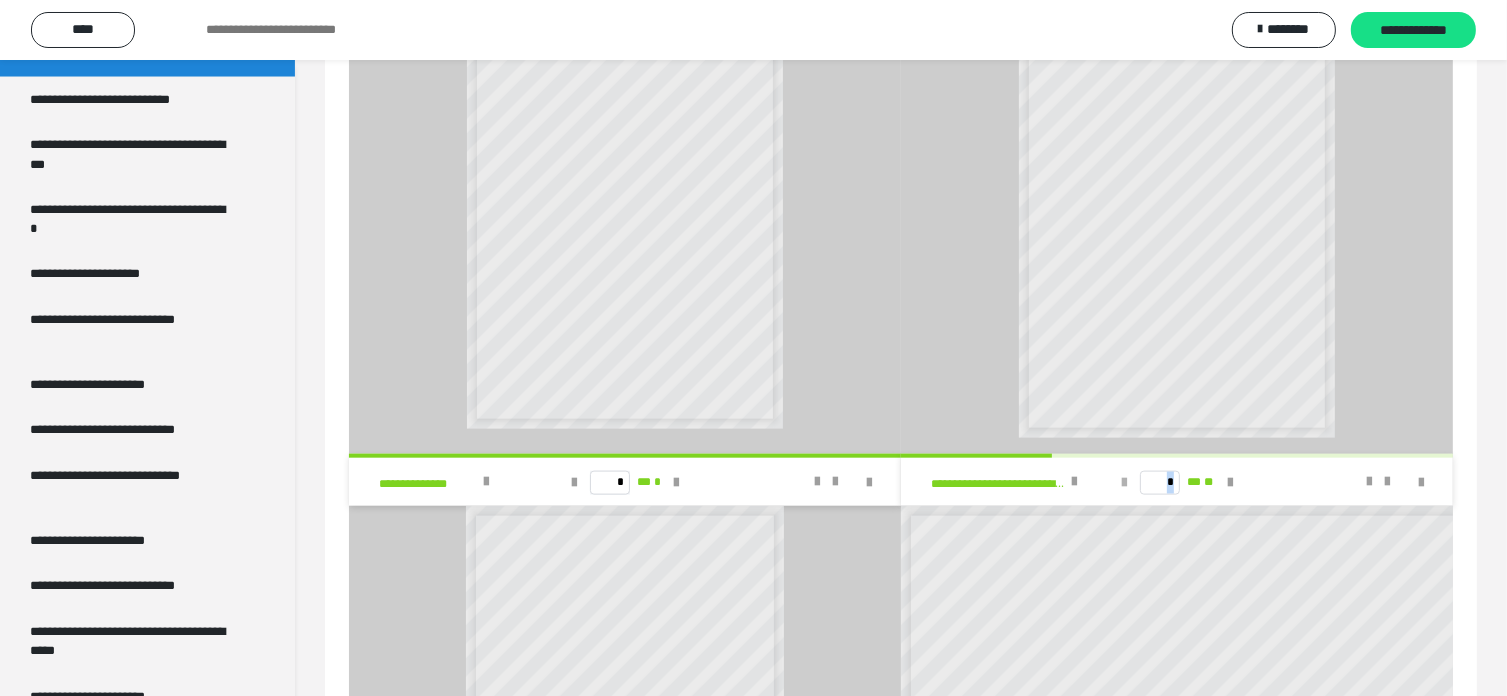click at bounding box center (1124, 483) 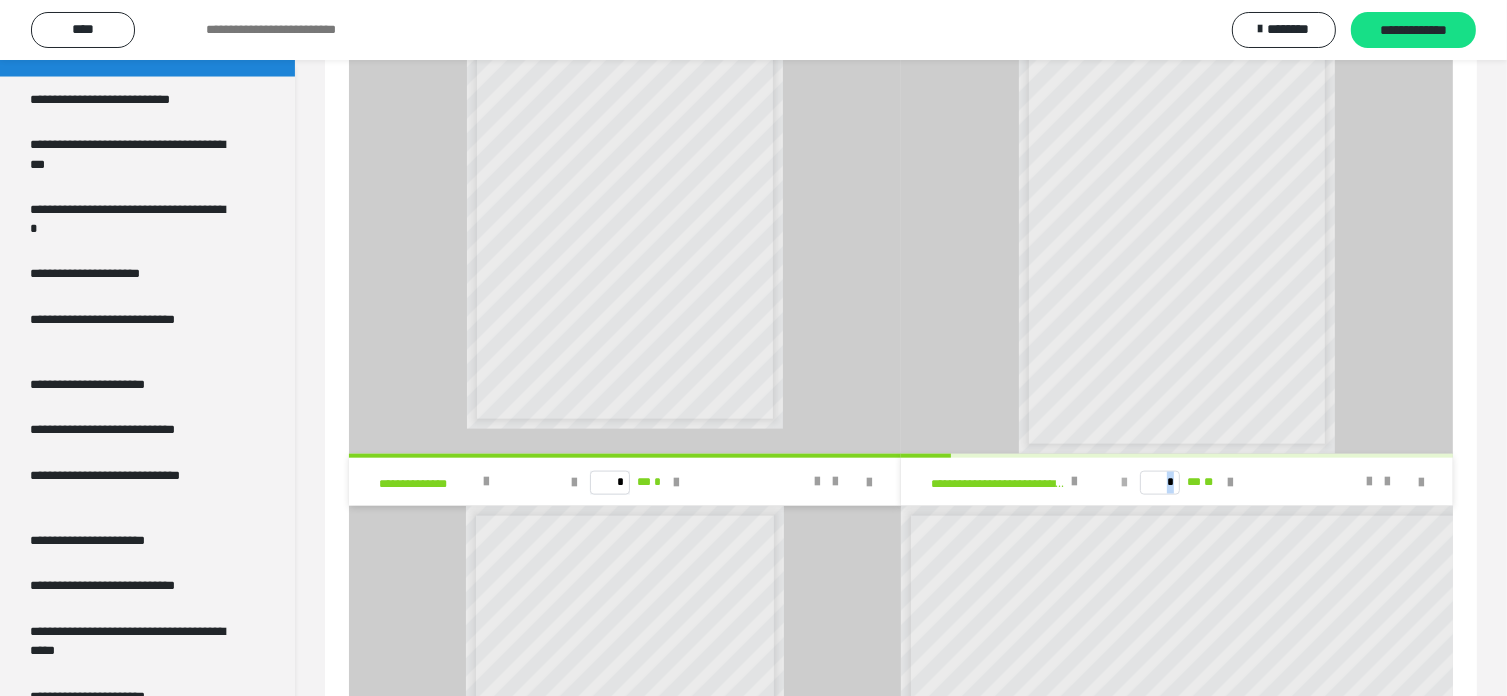 scroll, scrollTop: 0, scrollLeft: 0, axis: both 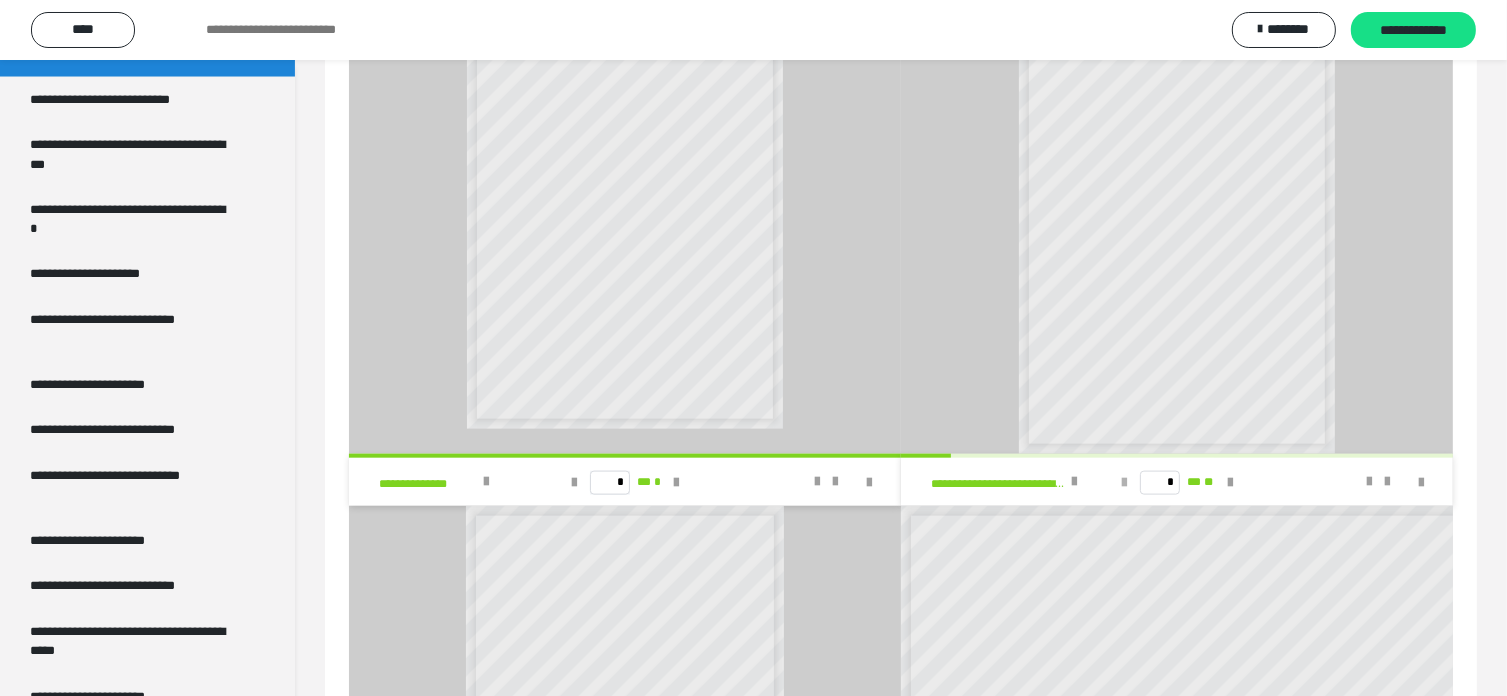 click on "**********" at bounding box center (1029, 482) 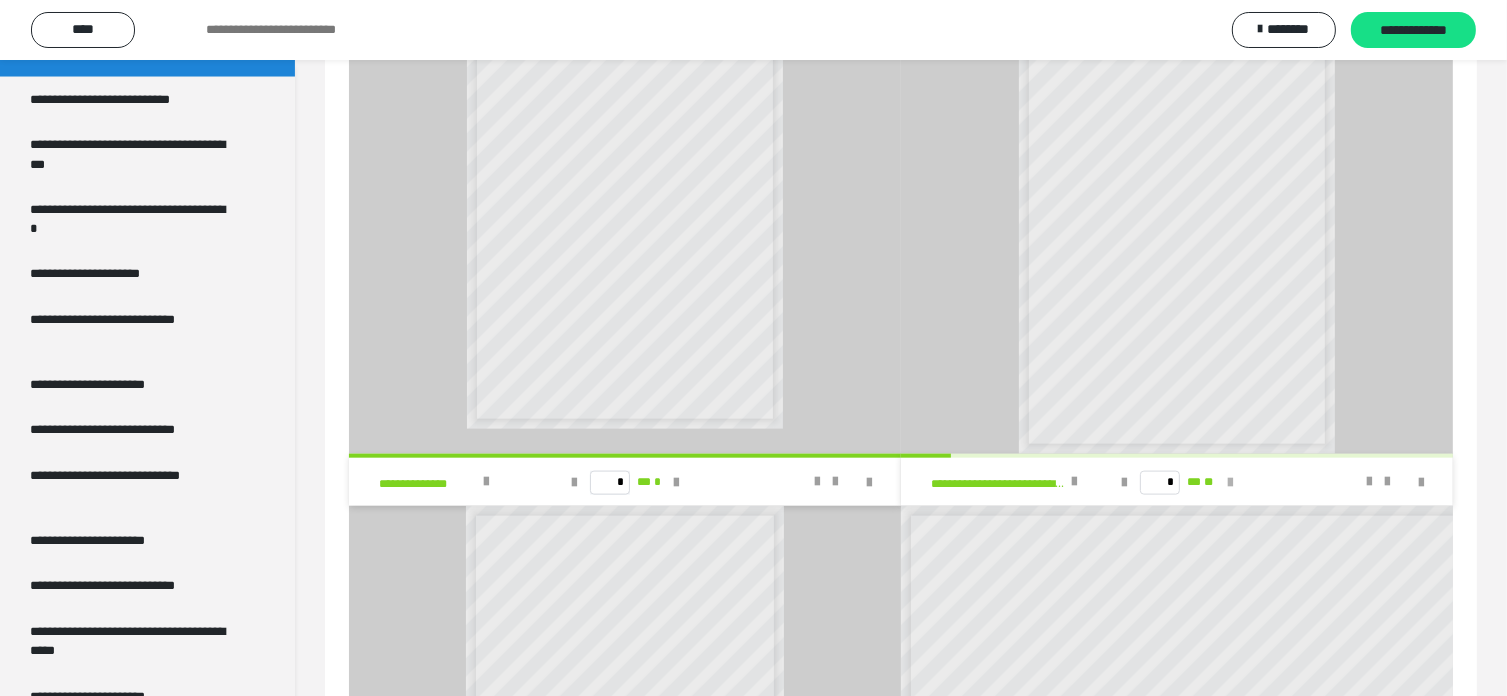 click at bounding box center (1230, 483) 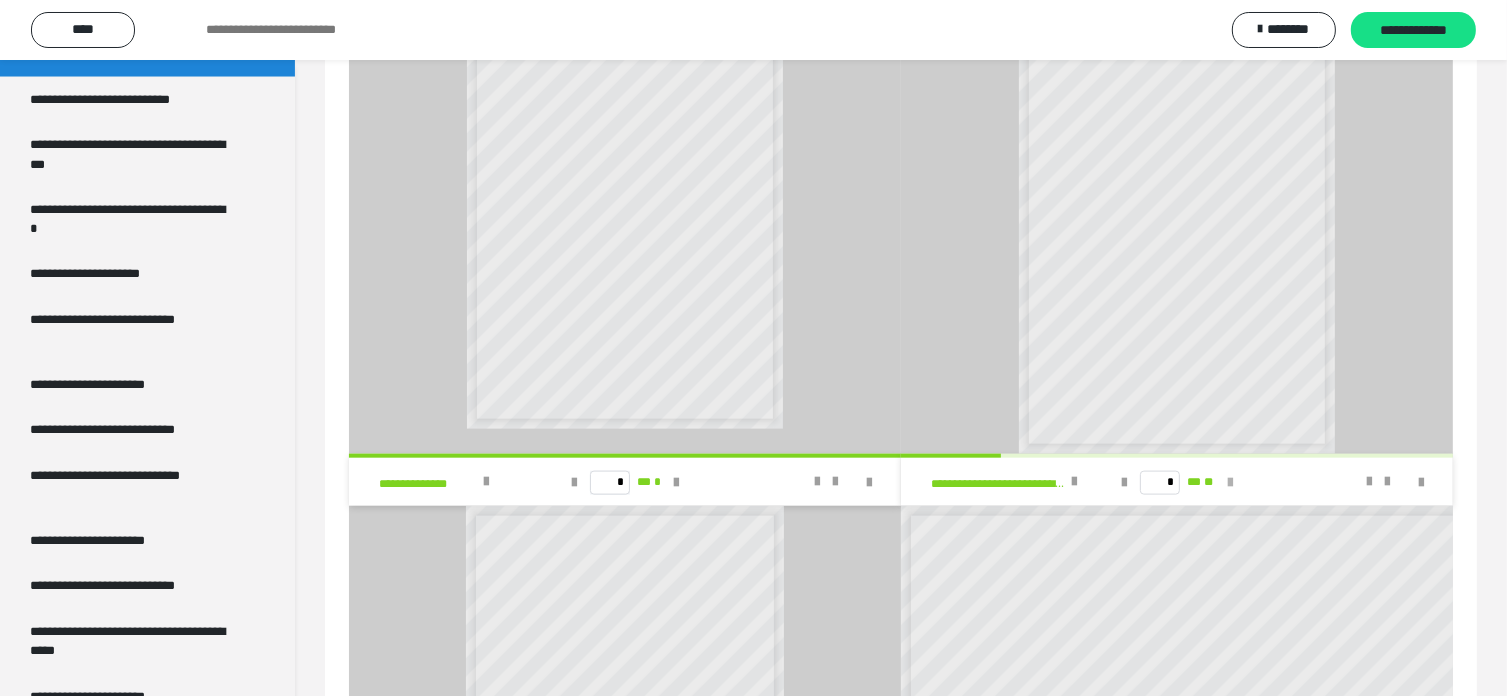 click at bounding box center [1230, 483] 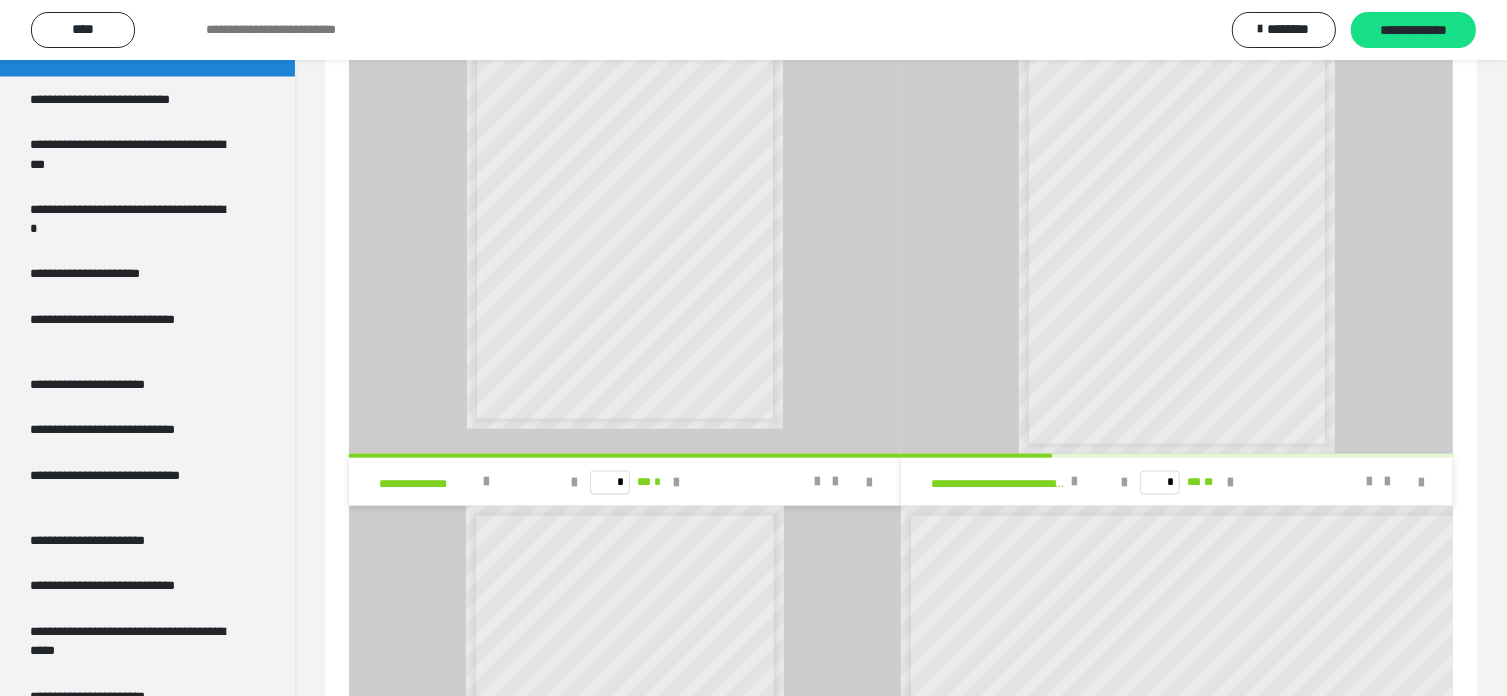 scroll, scrollTop: 25, scrollLeft: 0, axis: vertical 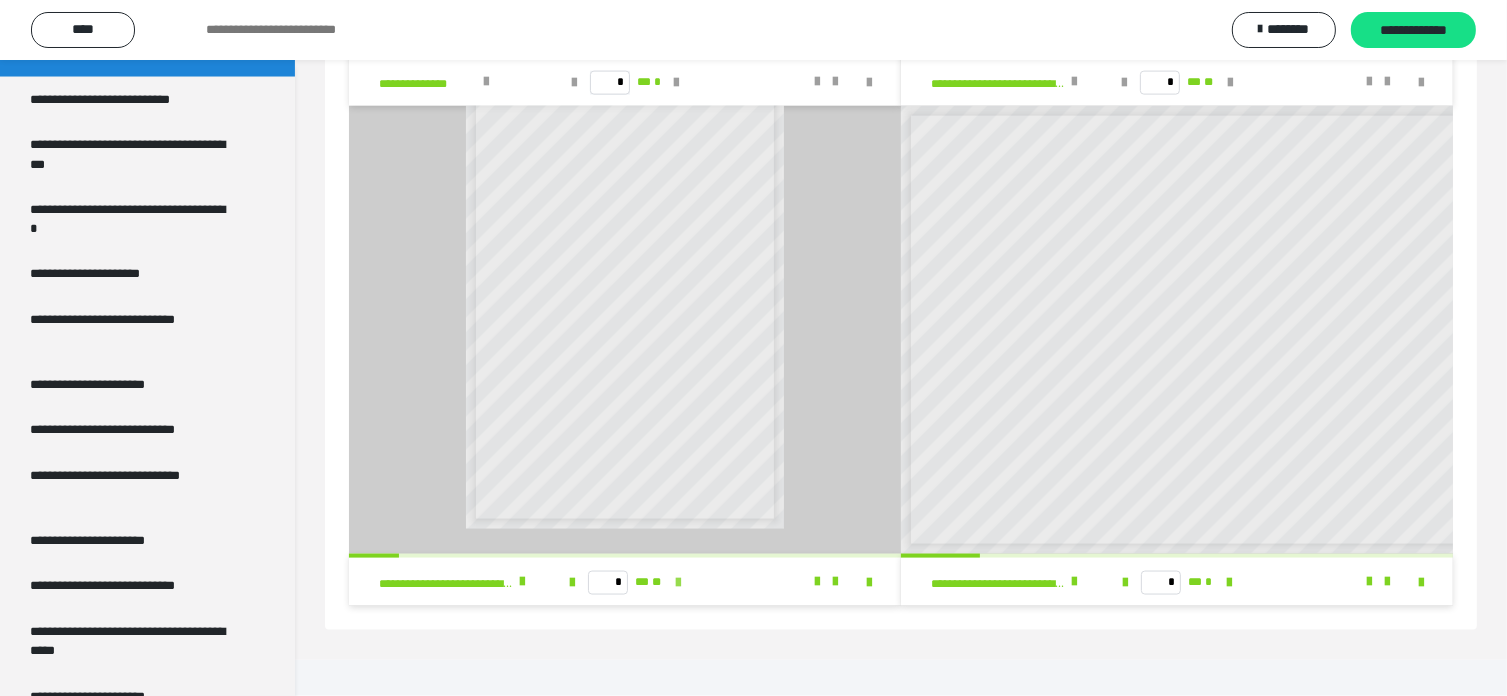 click at bounding box center [678, 583] 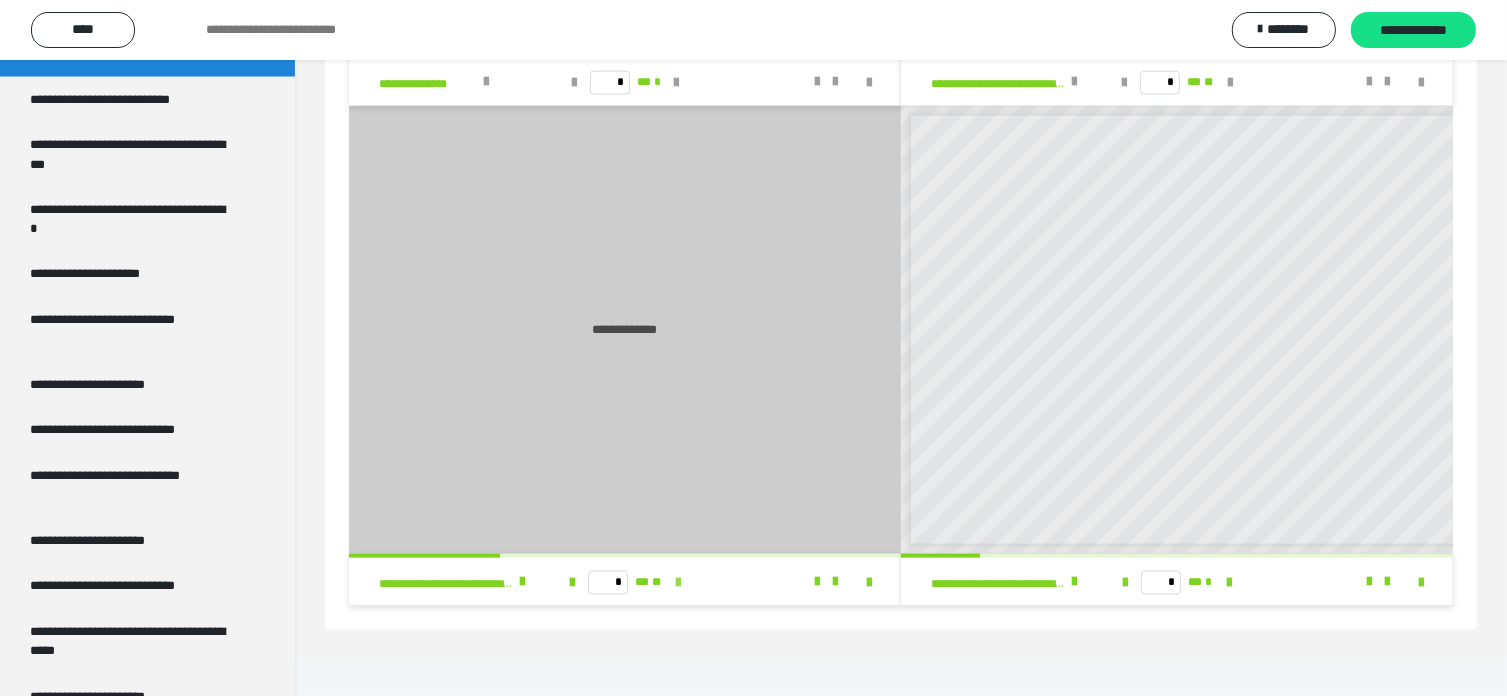 type on "*" 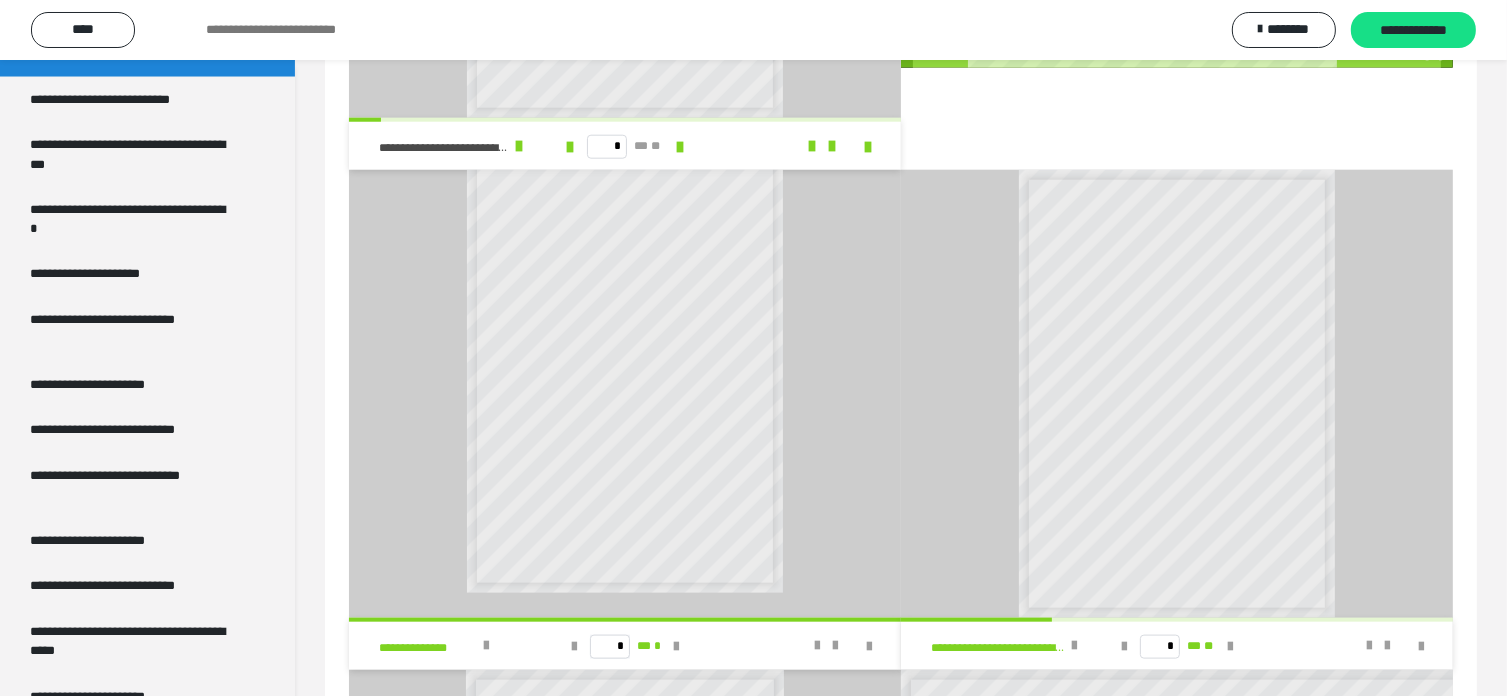 scroll, scrollTop: 2164, scrollLeft: 0, axis: vertical 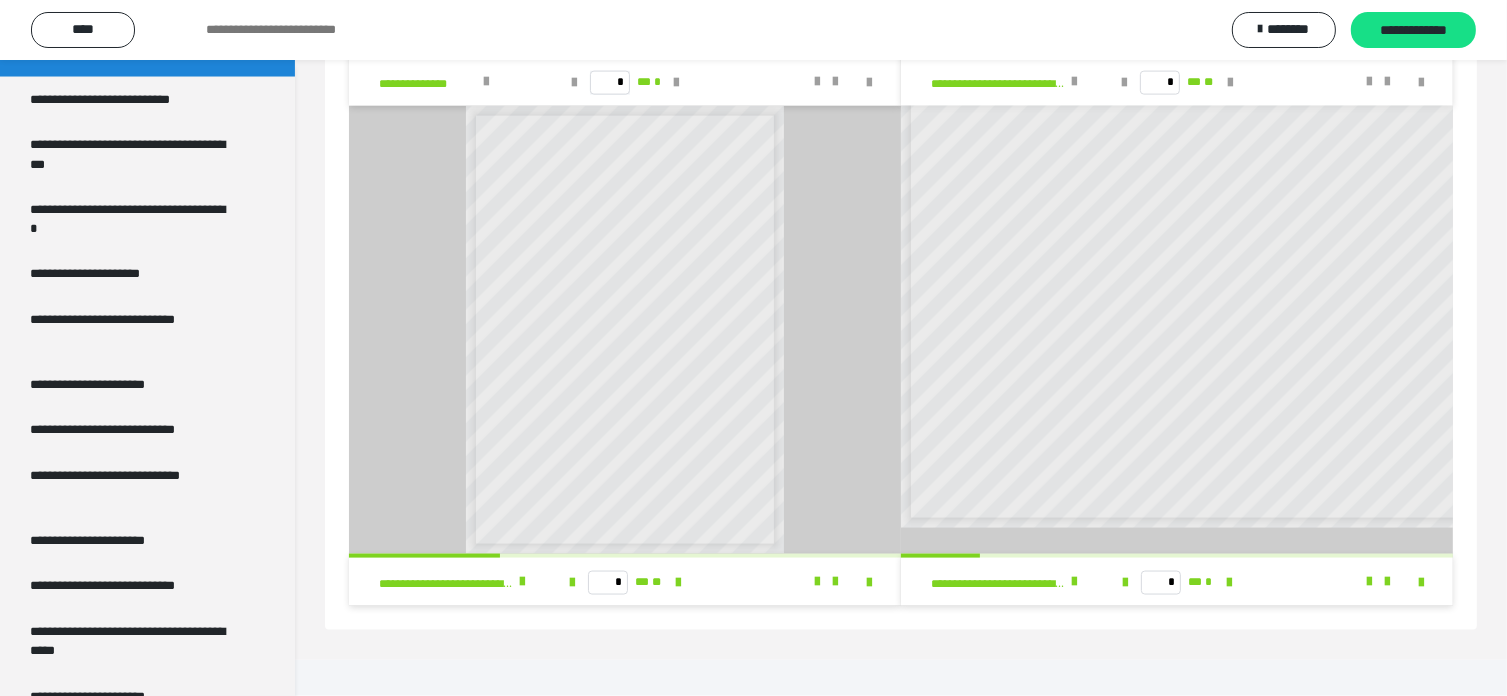 click on "**********" at bounding box center (1029, 582) 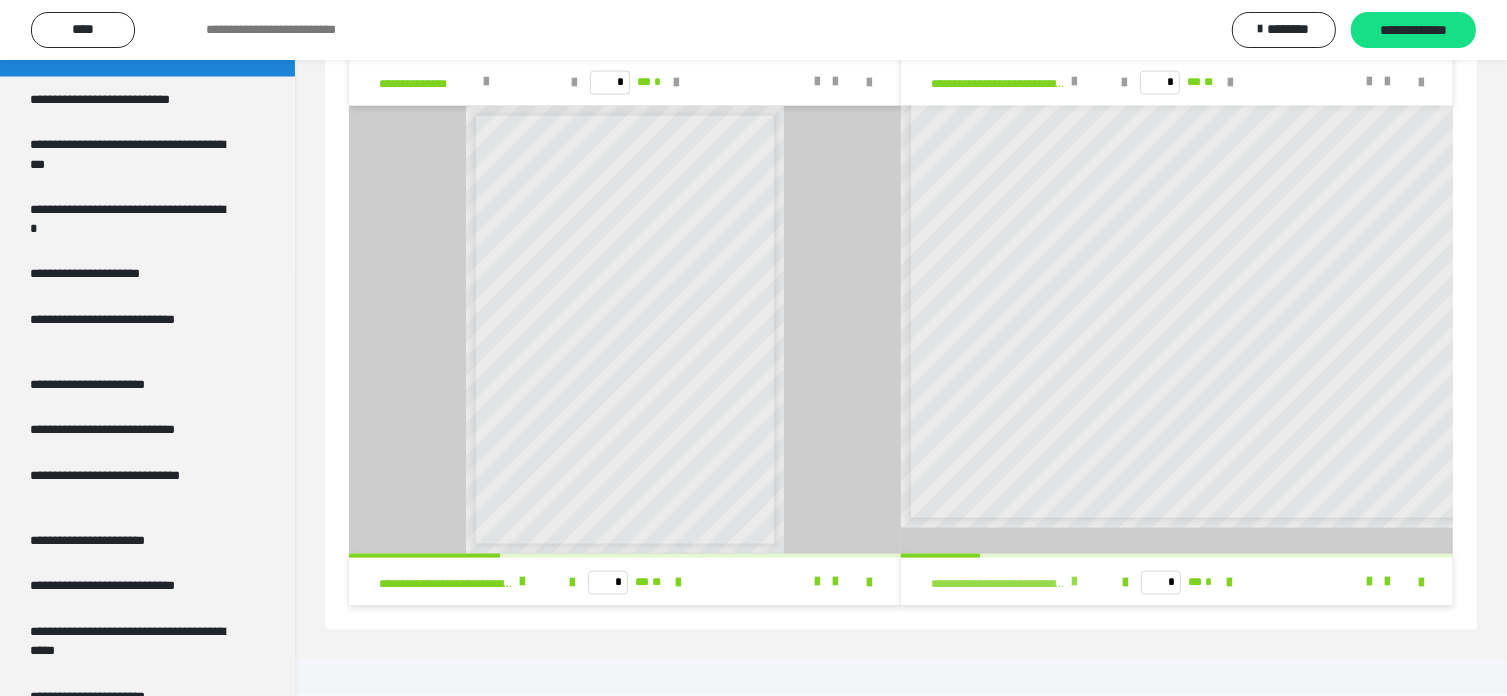 click at bounding box center [1074, 582] 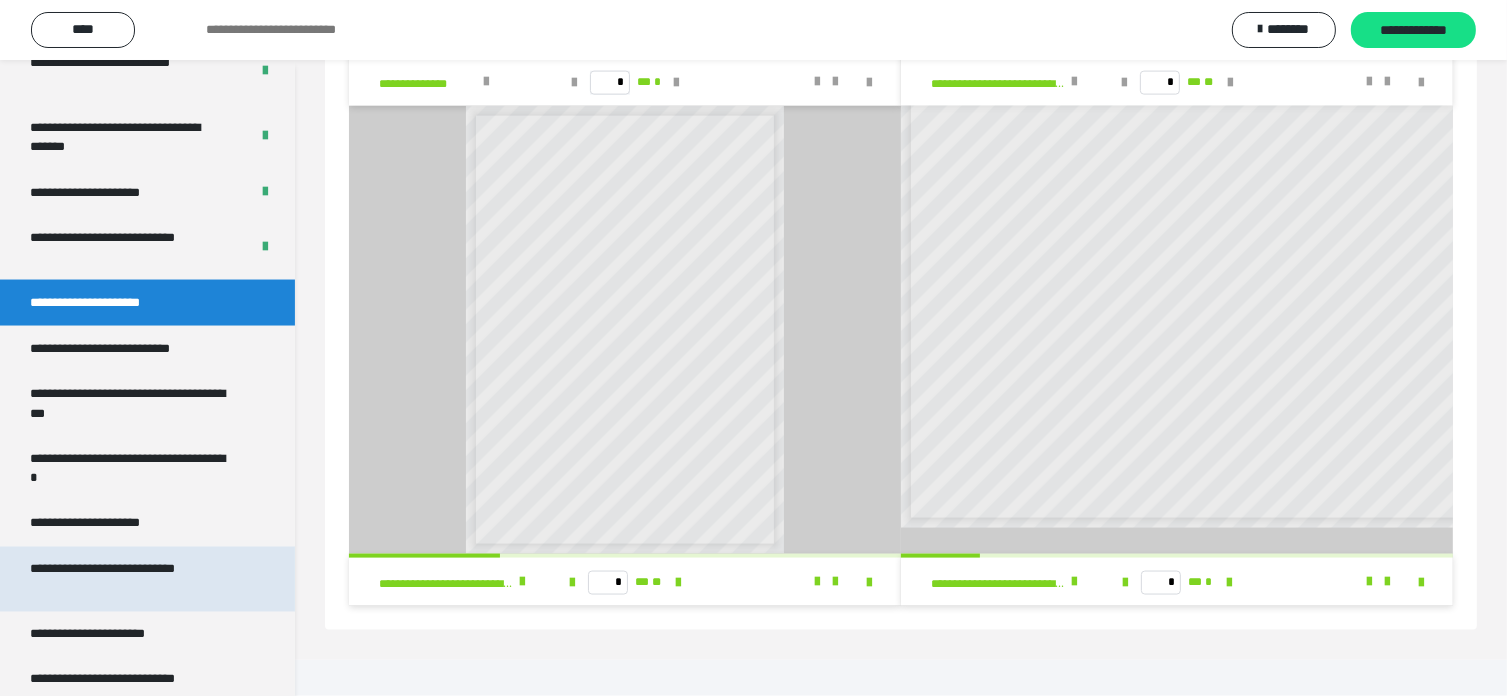 scroll, scrollTop: 3400, scrollLeft: 0, axis: vertical 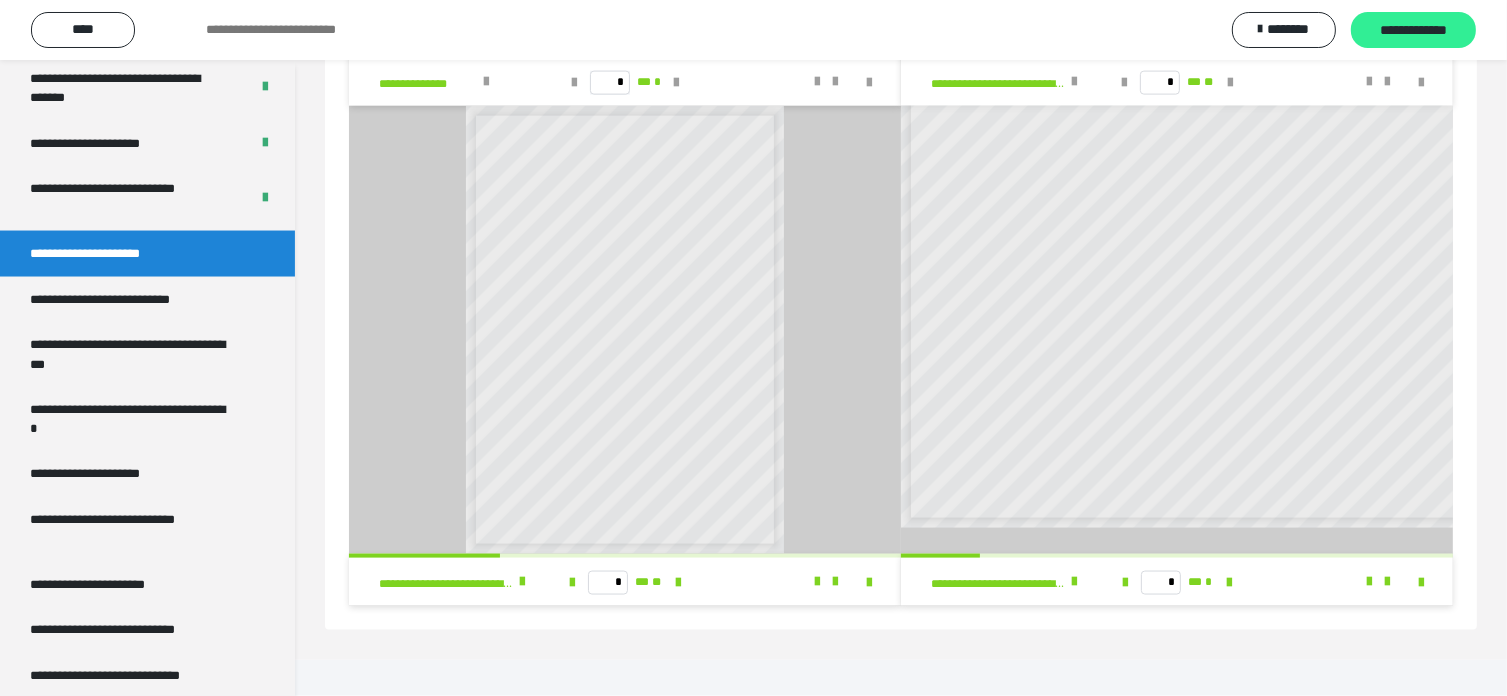 click on "**********" at bounding box center [1413, 30] 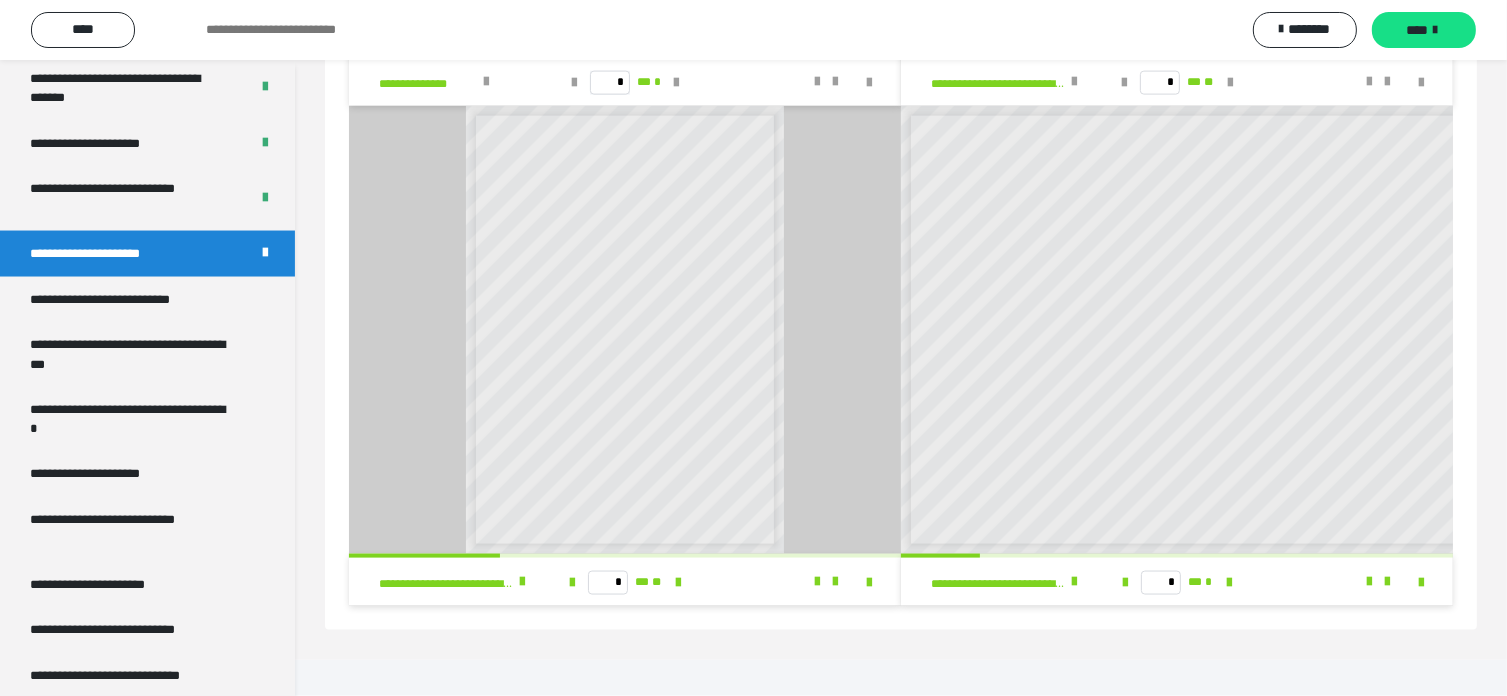 scroll, scrollTop: 0, scrollLeft: 0, axis: both 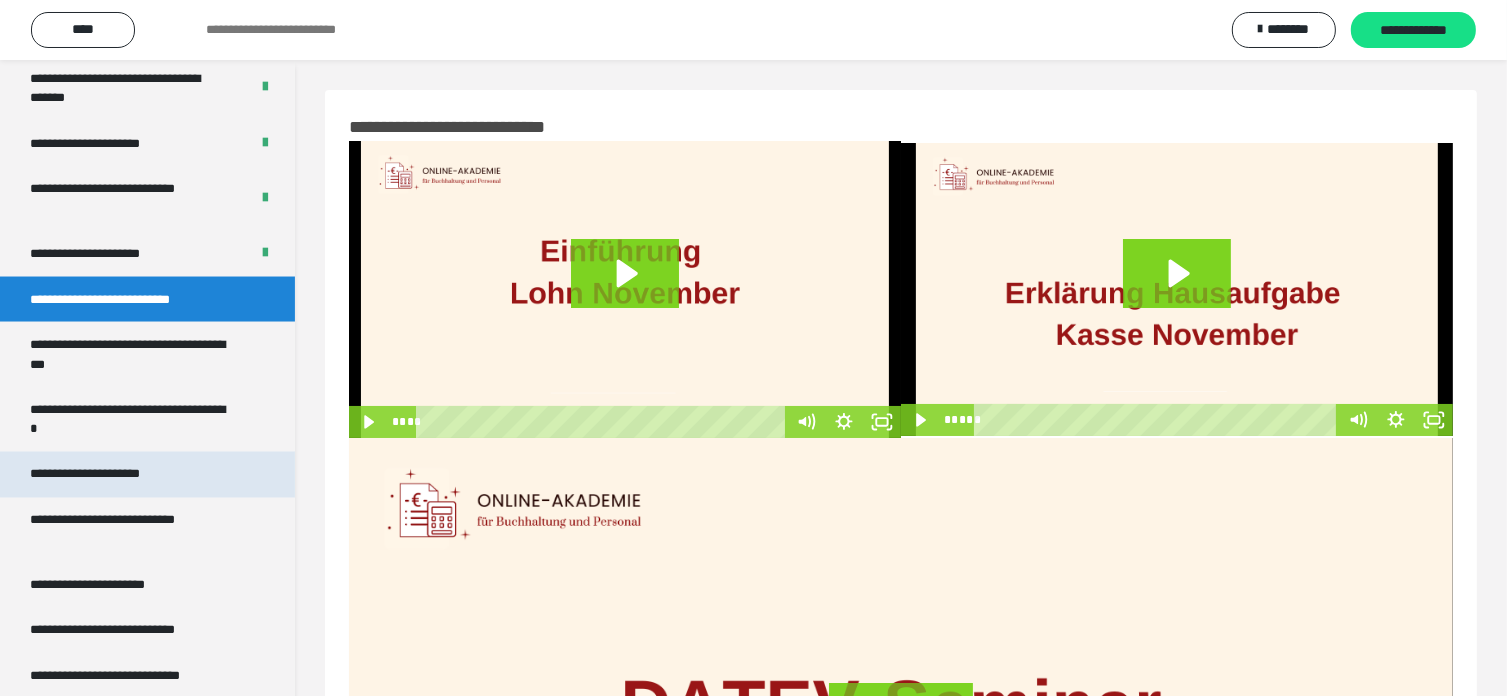 click on "**********" at bounding box center (109, 475) 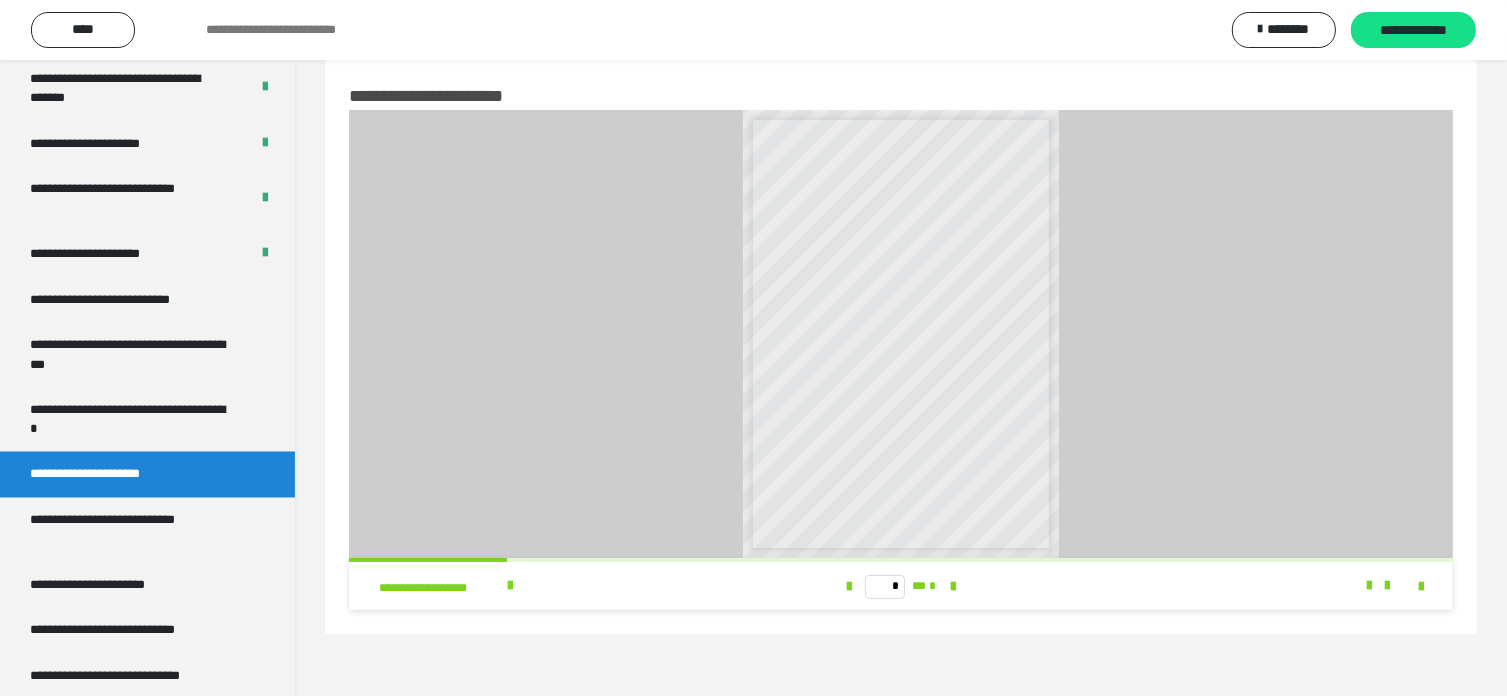 scroll, scrollTop: 60, scrollLeft: 0, axis: vertical 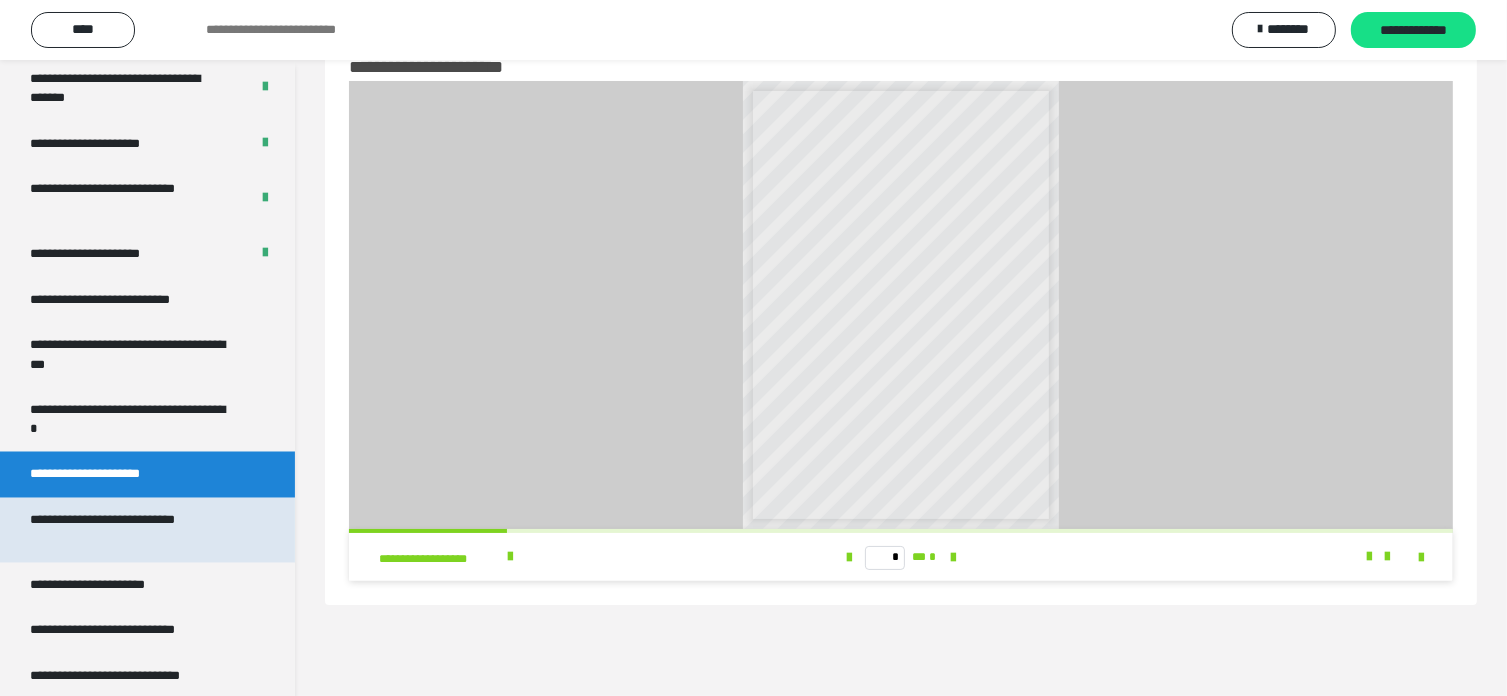 click on "**********" at bounding box center (132, 530) 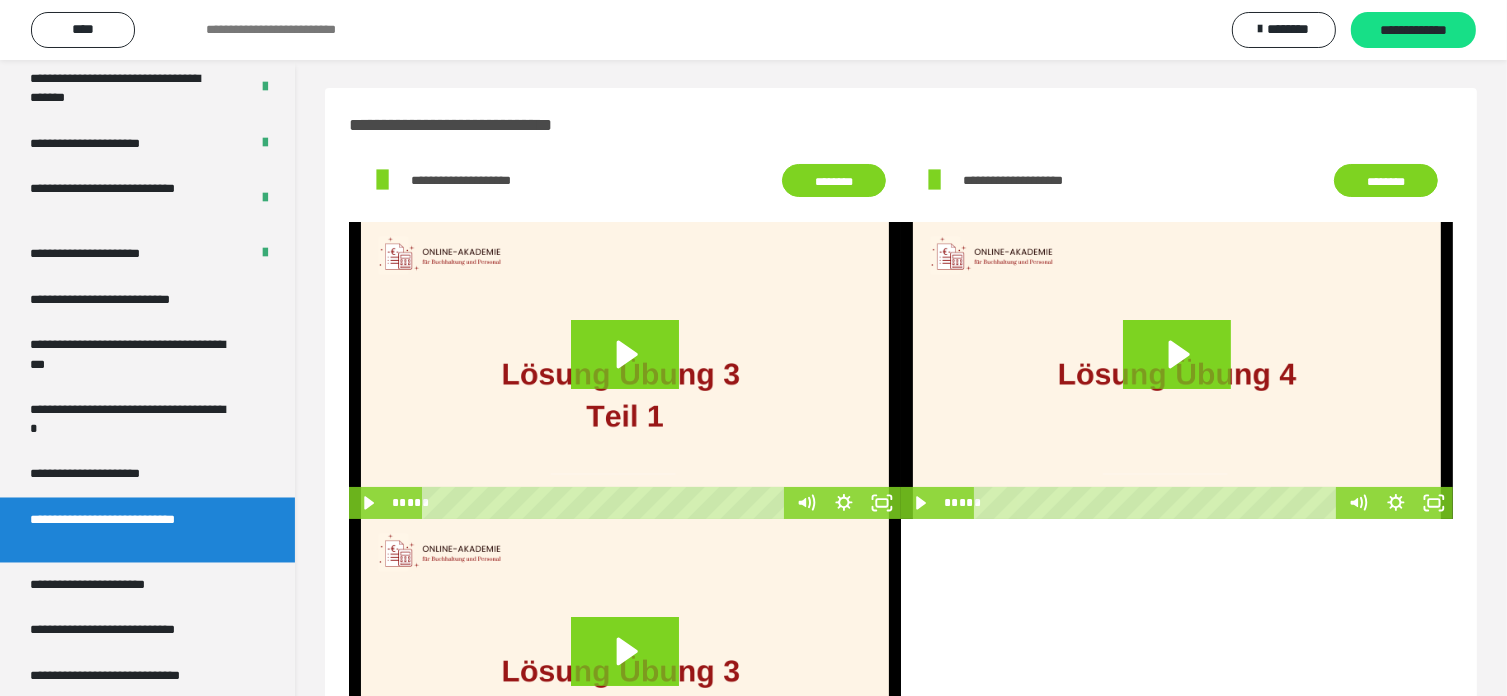 scroll, scrollTop: 0, scrollLeft: 0, axis: both 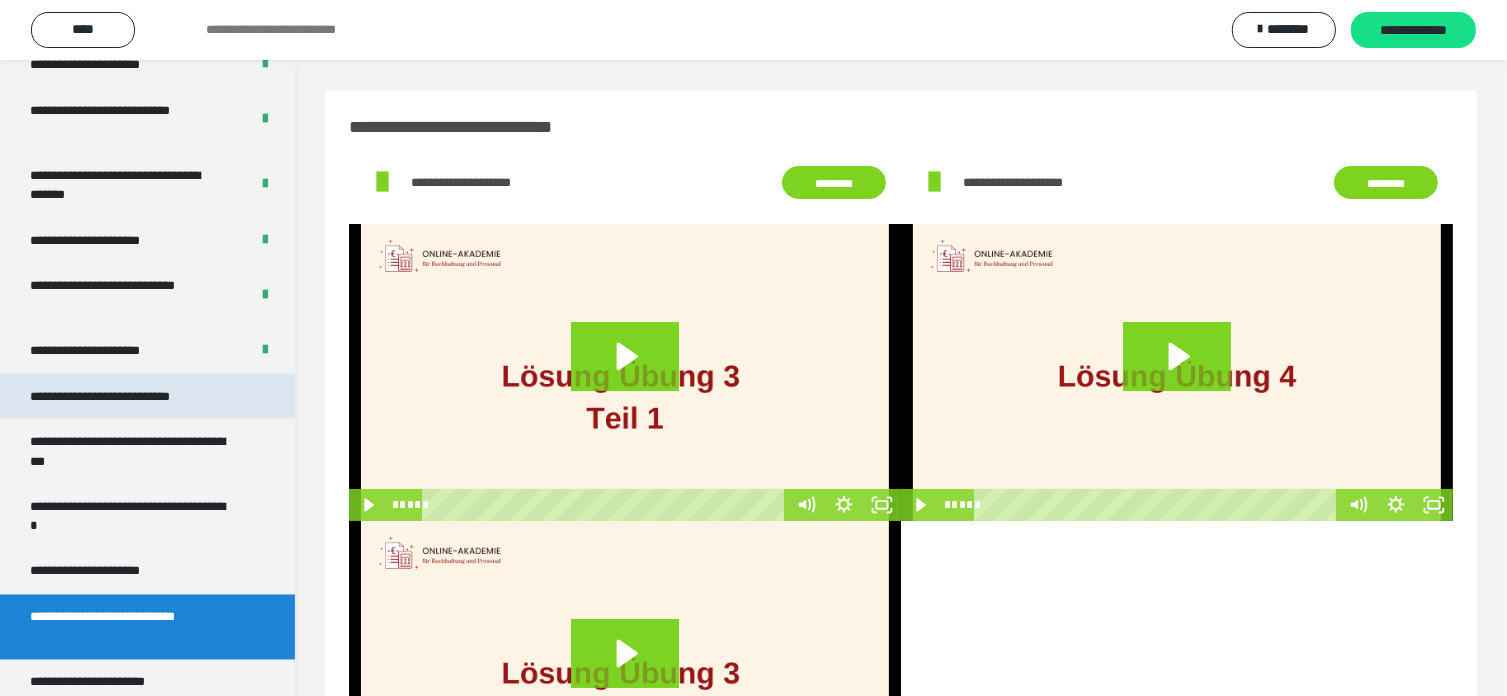 click on "**********" at bounding box center [129, 397] 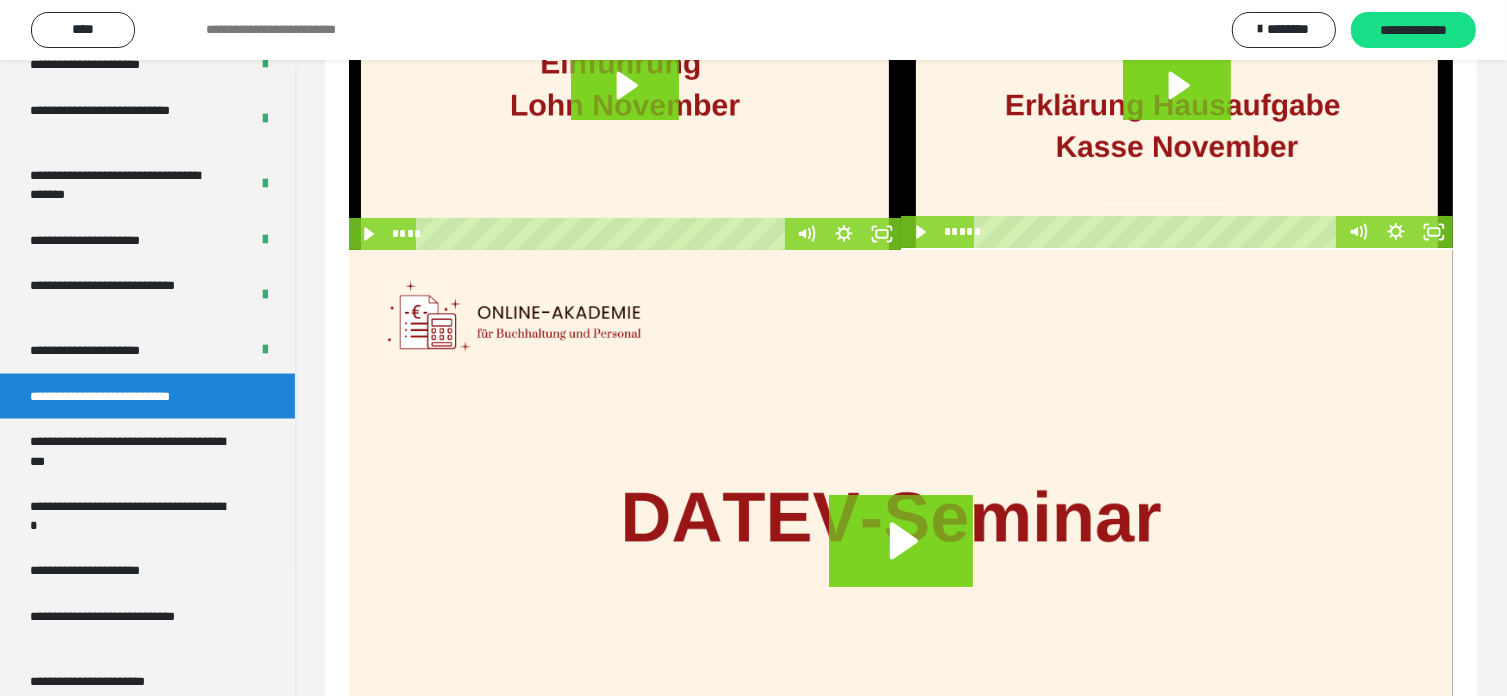 scroll, scrollTop: 0, scrollLeft: 0, axis: both 